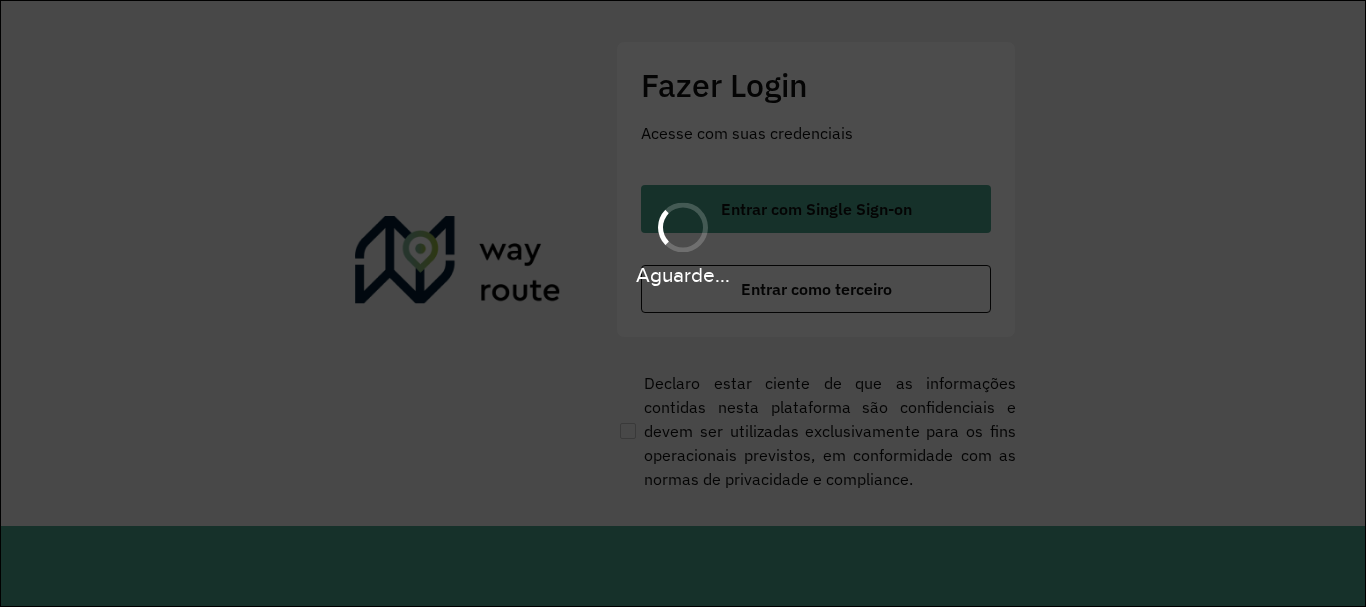 scroll, scrollTop: 0, scrollLeft: 0, axis: both 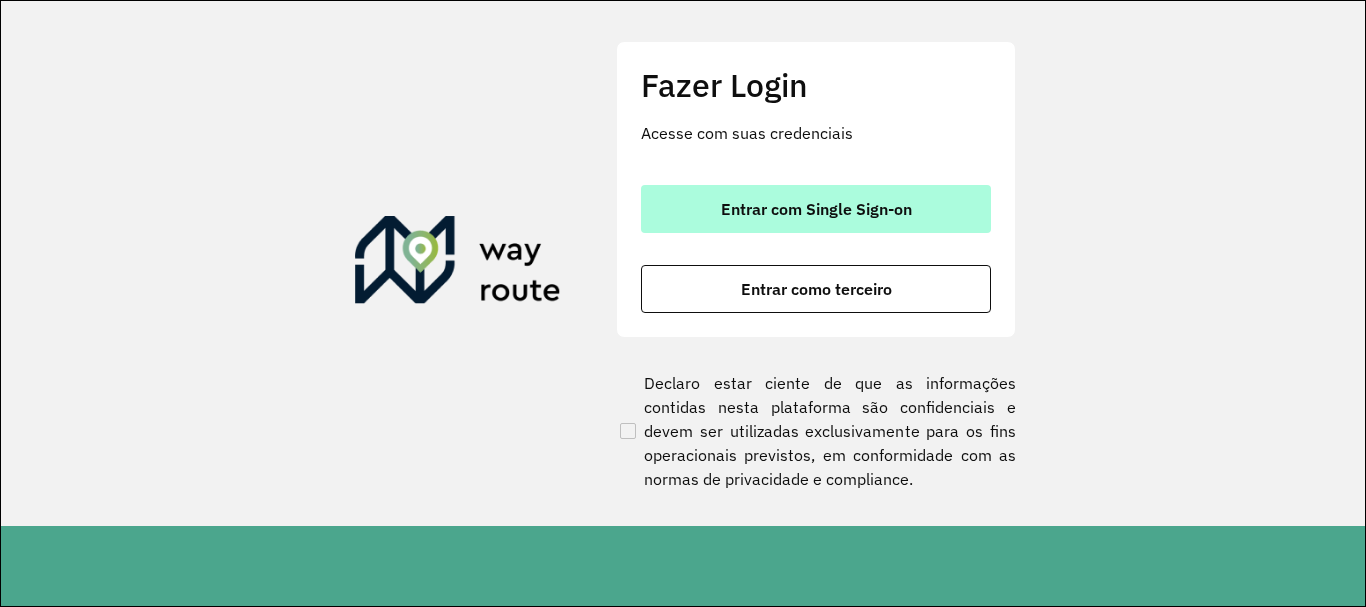 click on "Entrar com Single Sign-on" at bounding box center (816, 209) 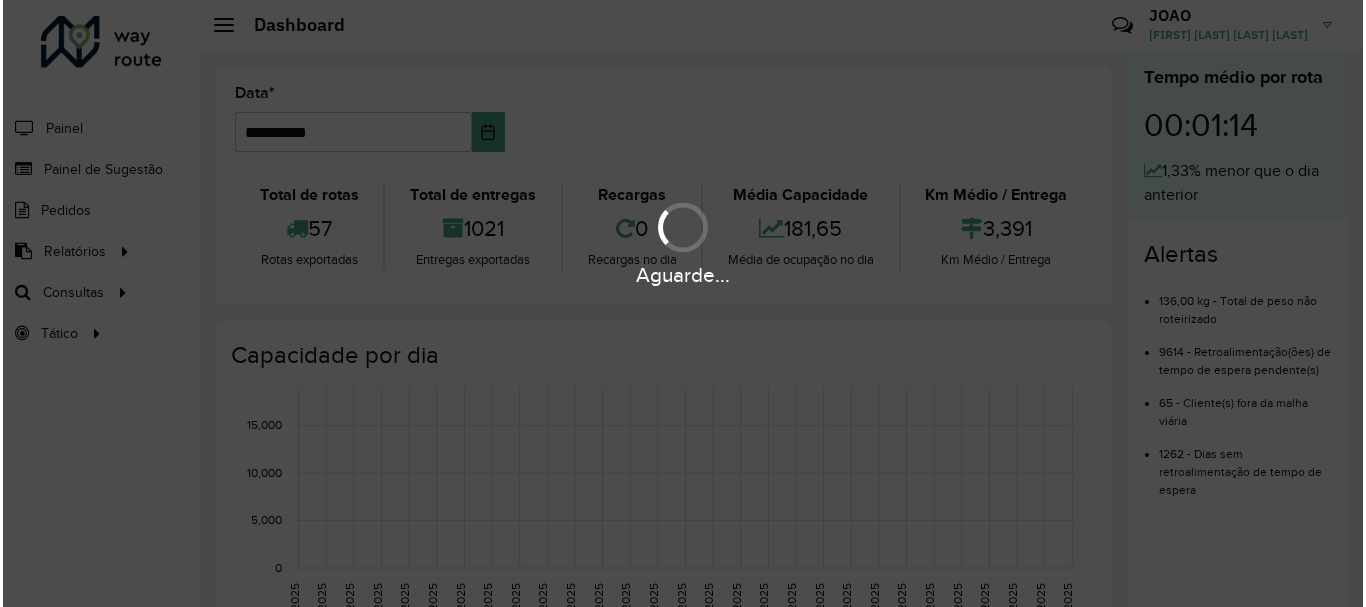 scroll, scrollTop: 0, scrollLeft: 0, axis: both 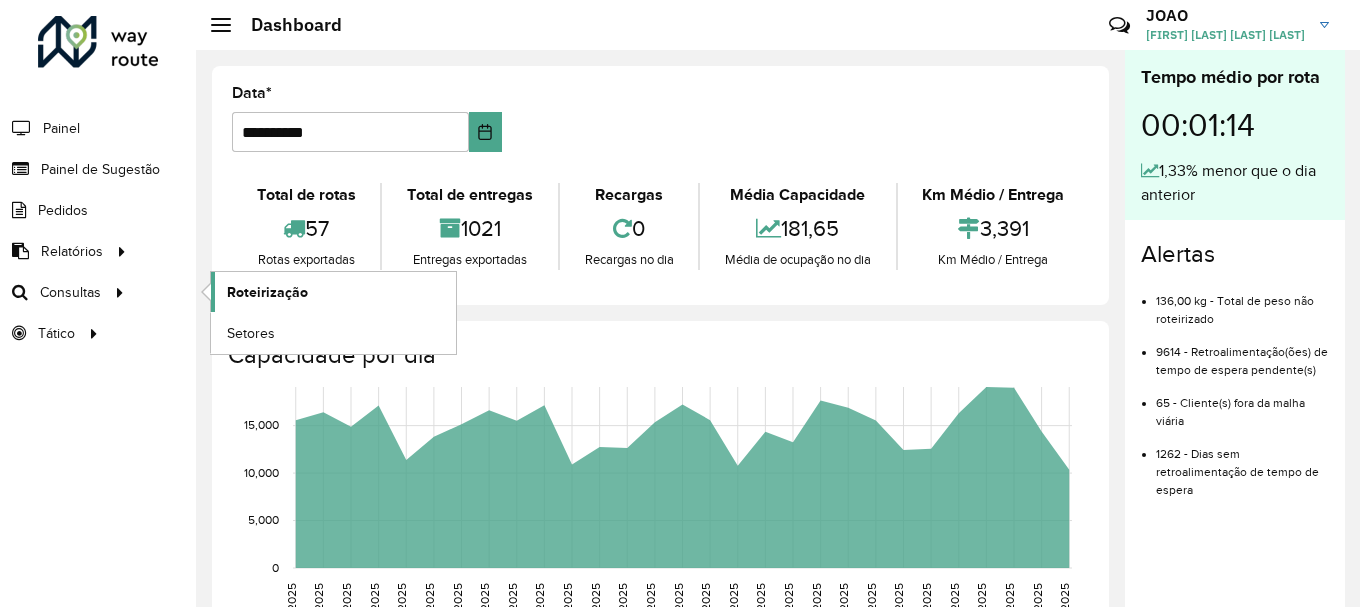 click on "Roteirização" 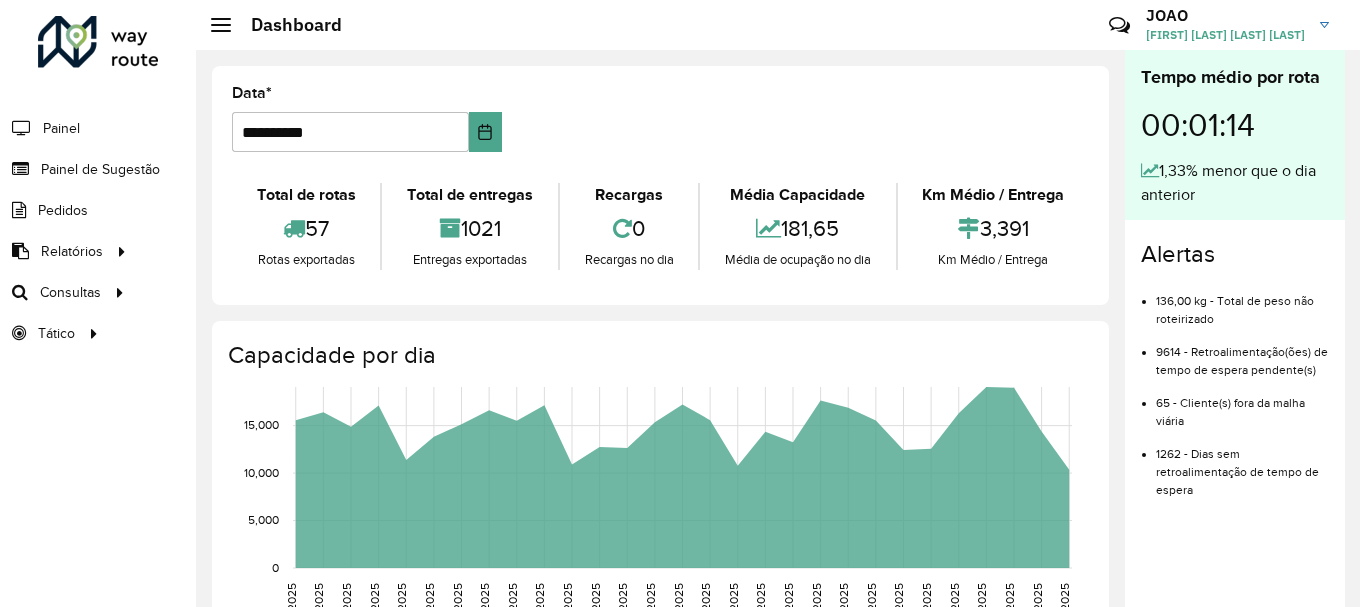 click on "**********" 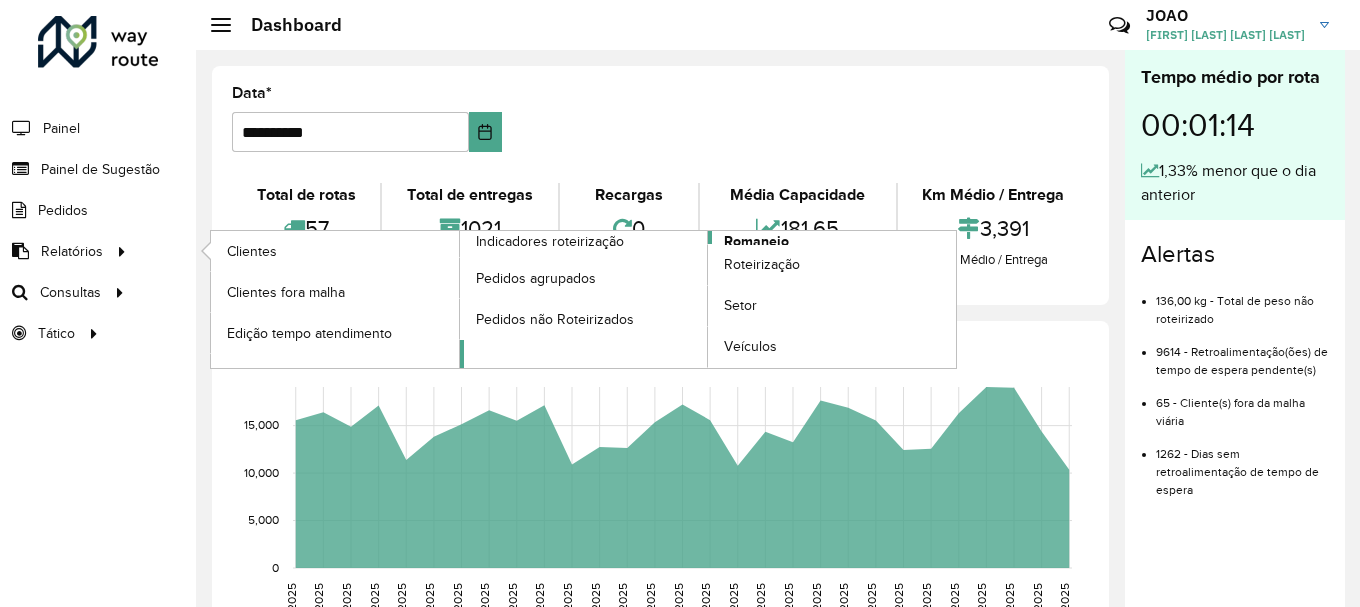 click on "Romaneio" 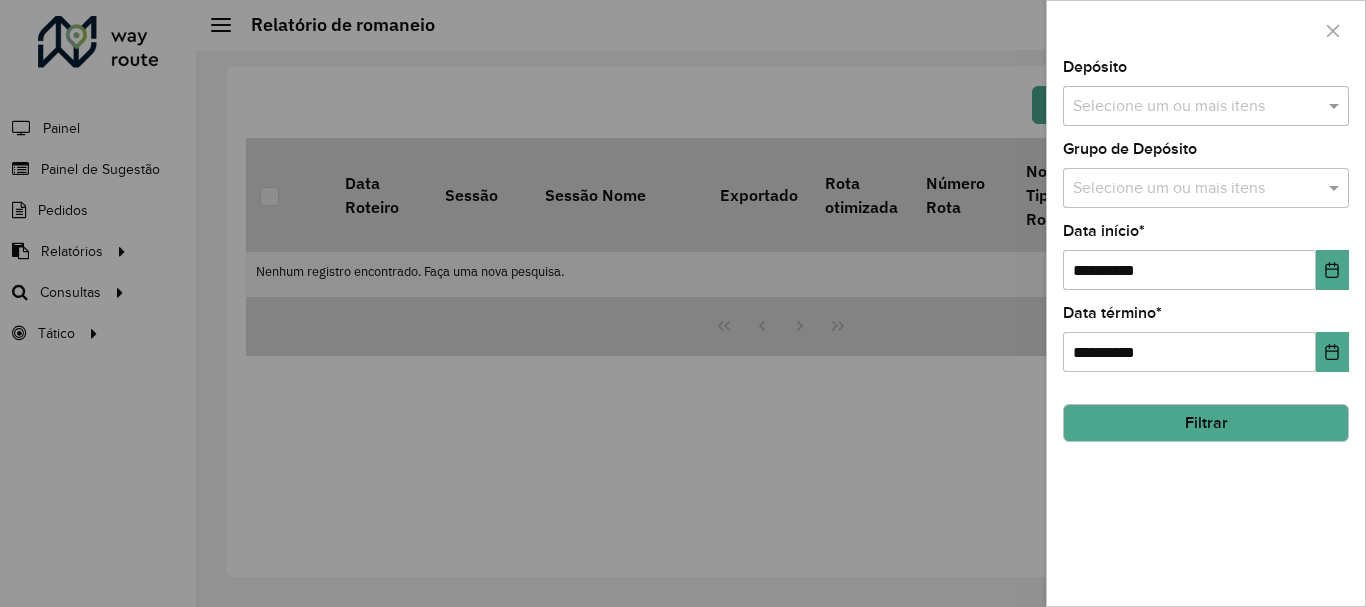 click at bounding box center [1196, 107] 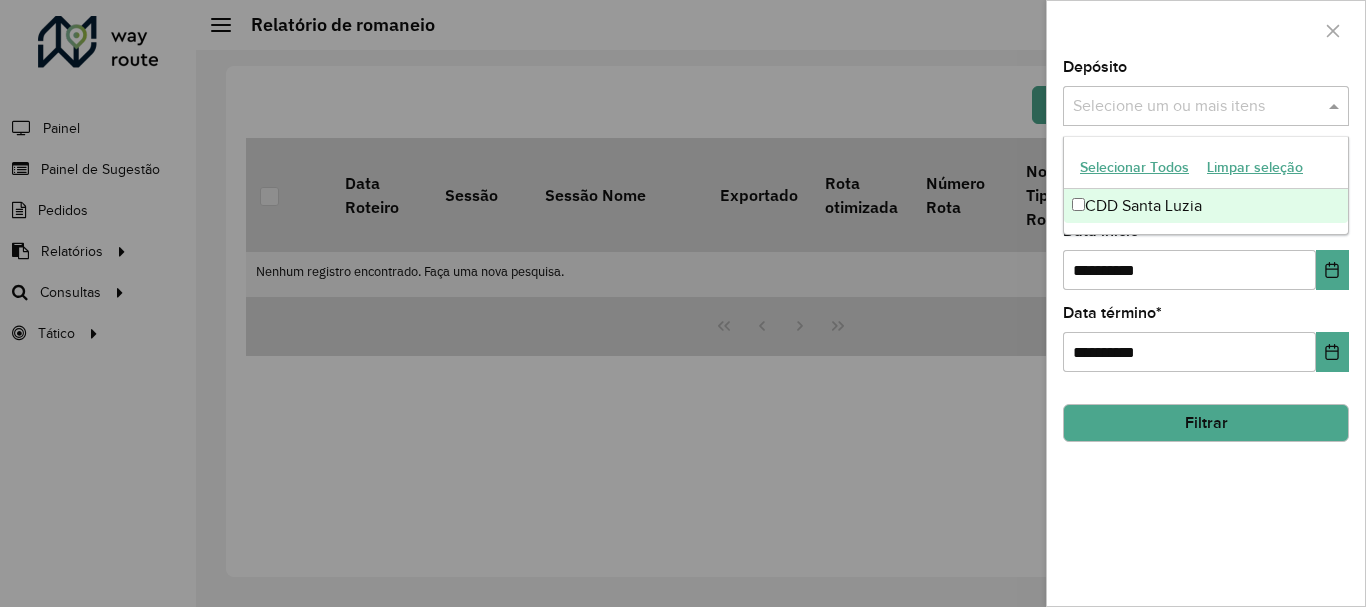 click on "CDD Santa Luzia" at bounding box center [1206, 206] 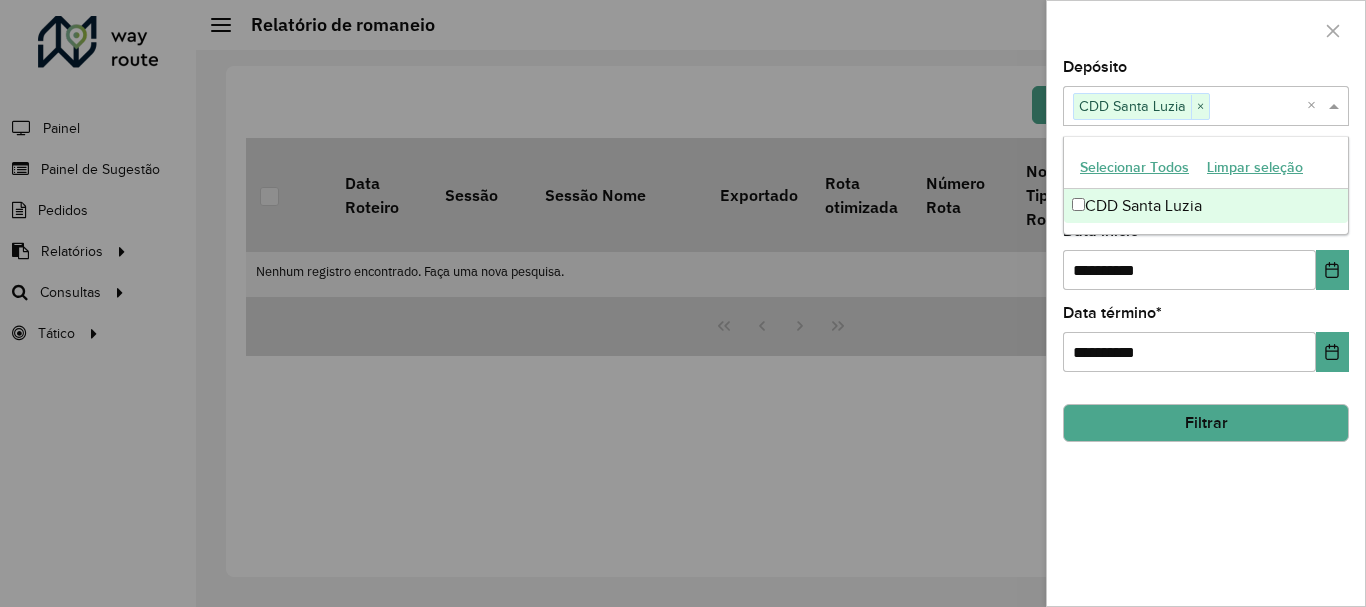 drag, startPoint x: 1163, startPoint y: 515, endPoint x: 1167, endPoint y: 456, distance: 59.135437 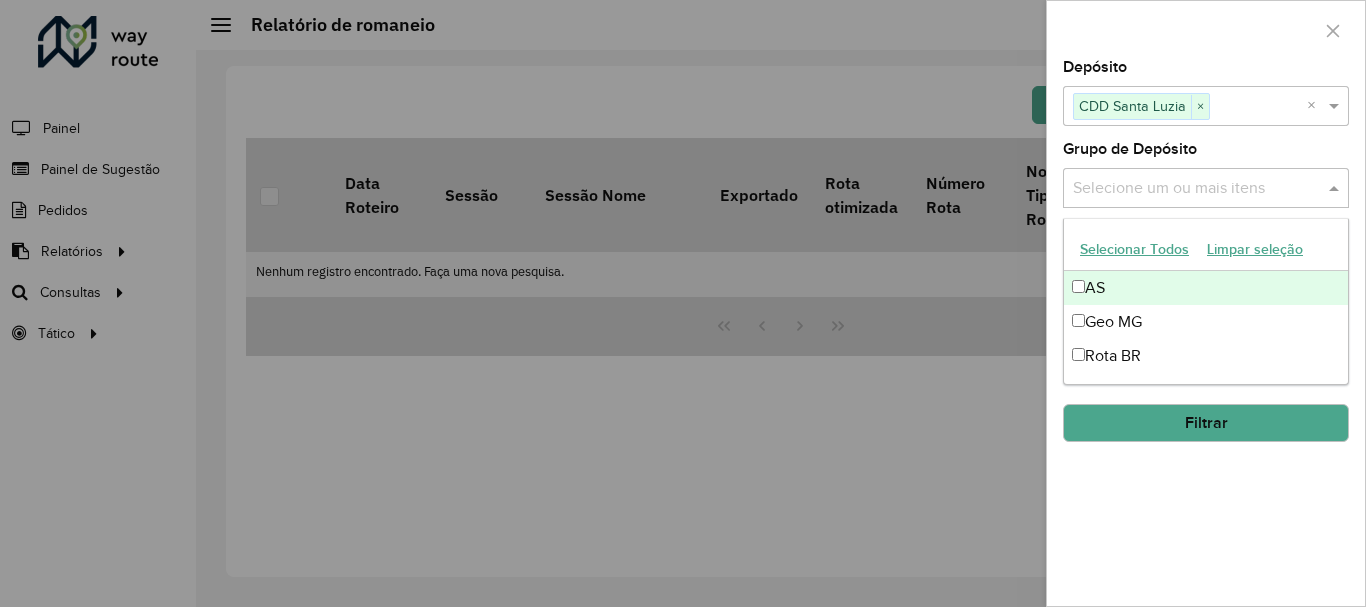 click at bounding box center [1196, 189] 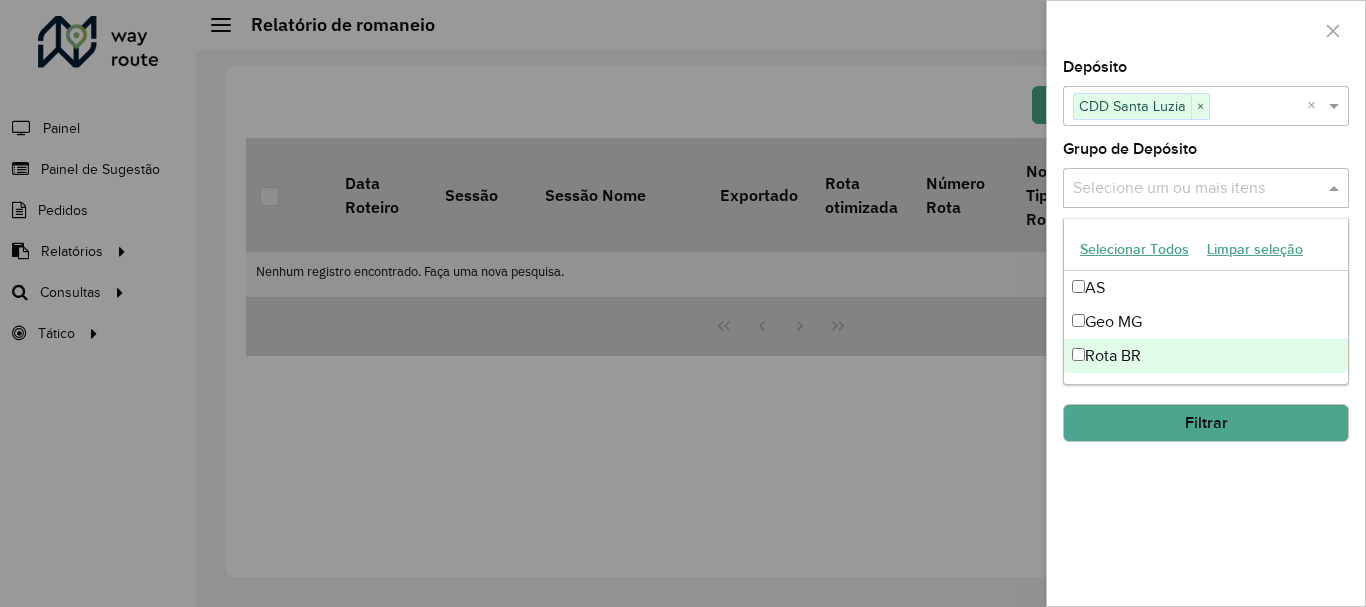 click on "Rota BR" at bounding box center (1206, 356) 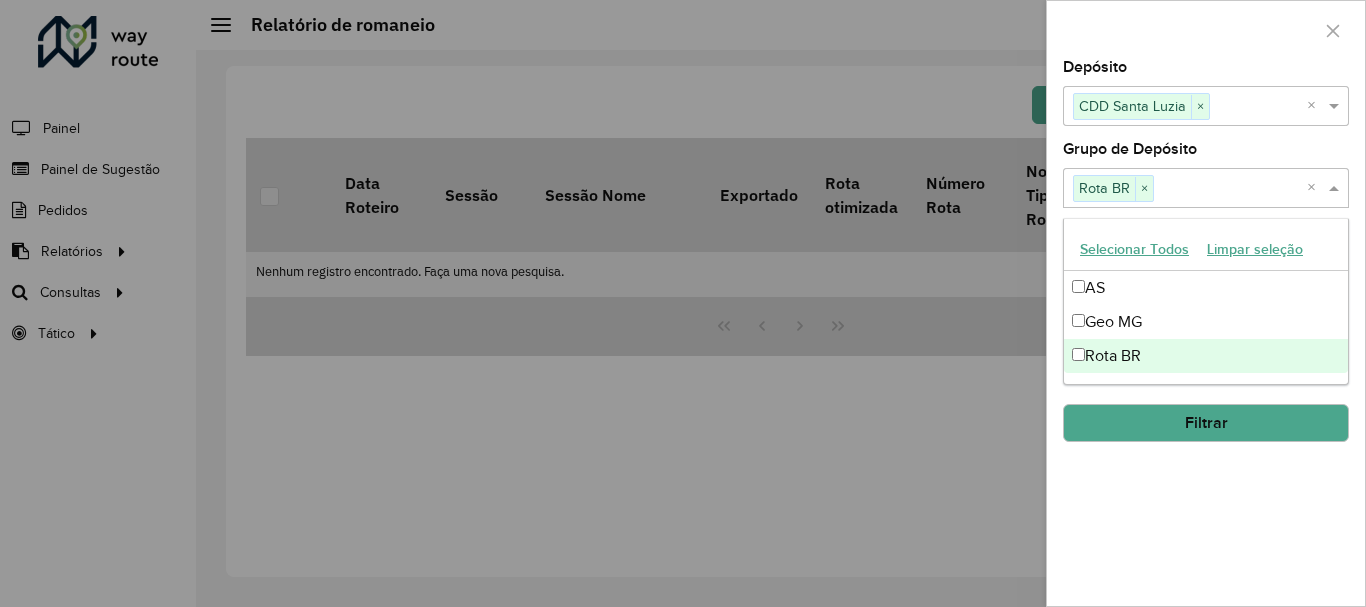 click on "**********" 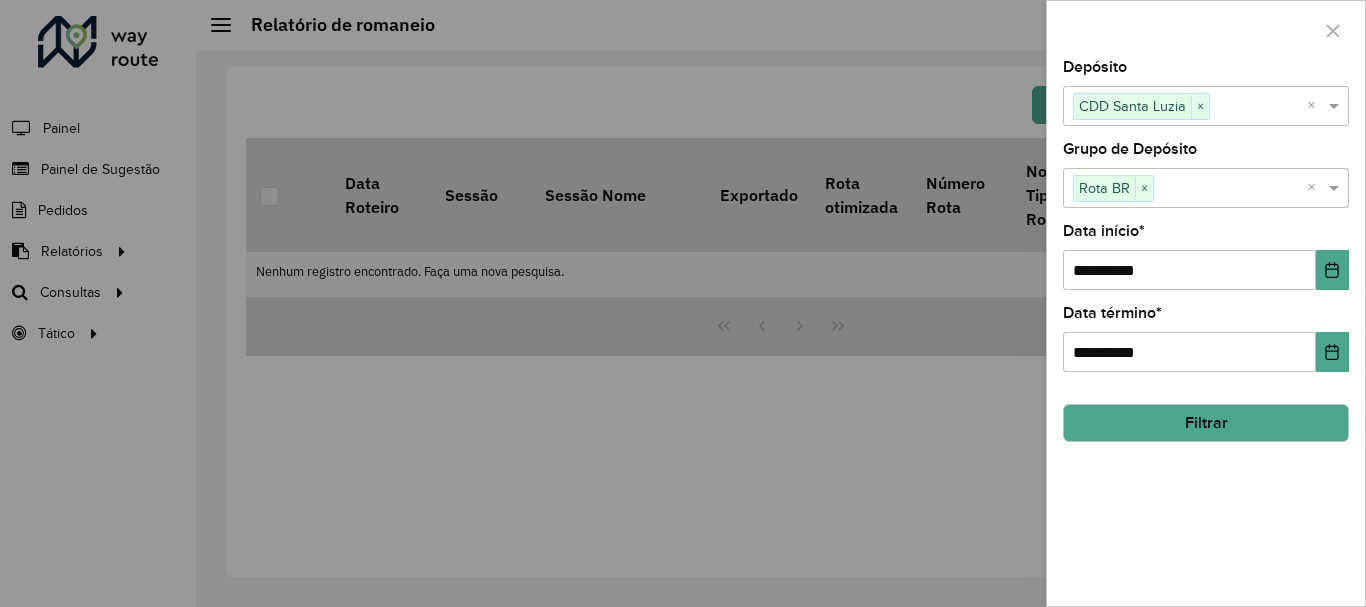 click on "Filtrar" 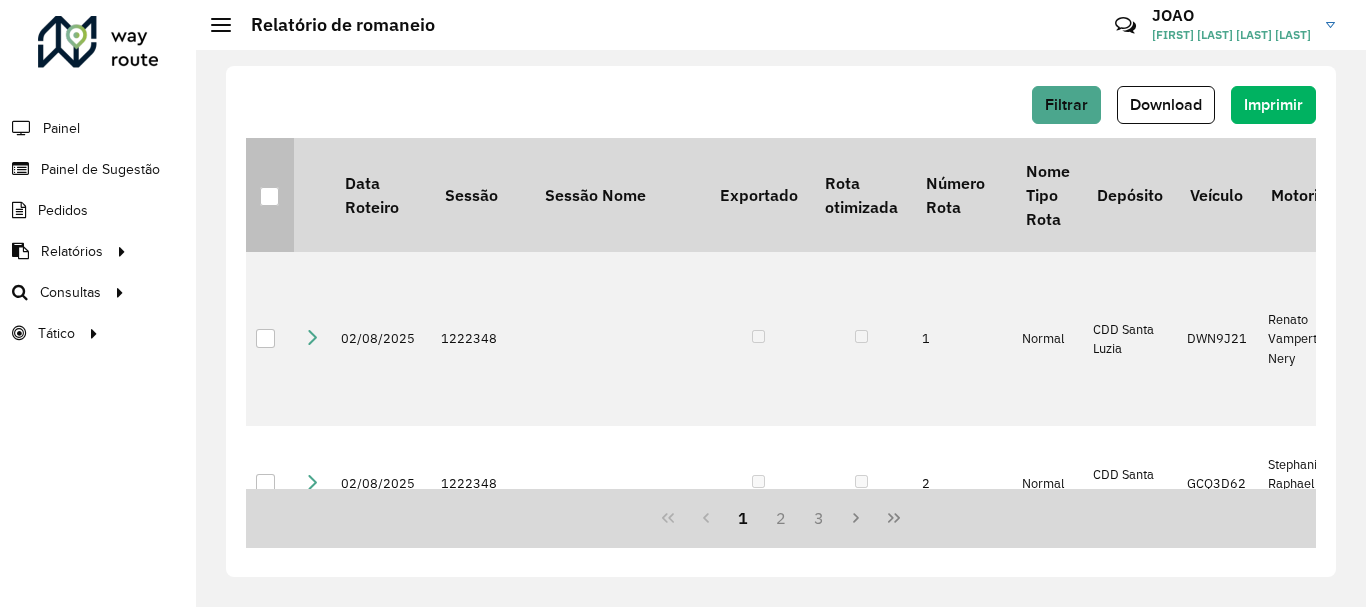 click at bounding box center (269, 196) 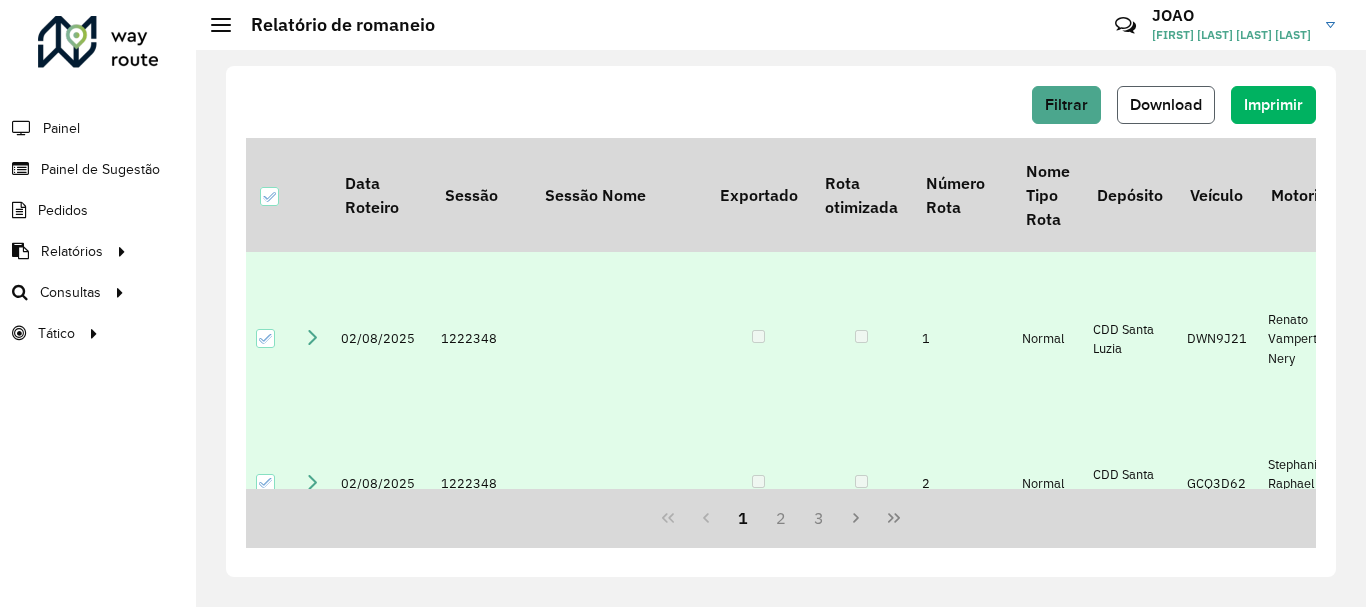 click on "Download" 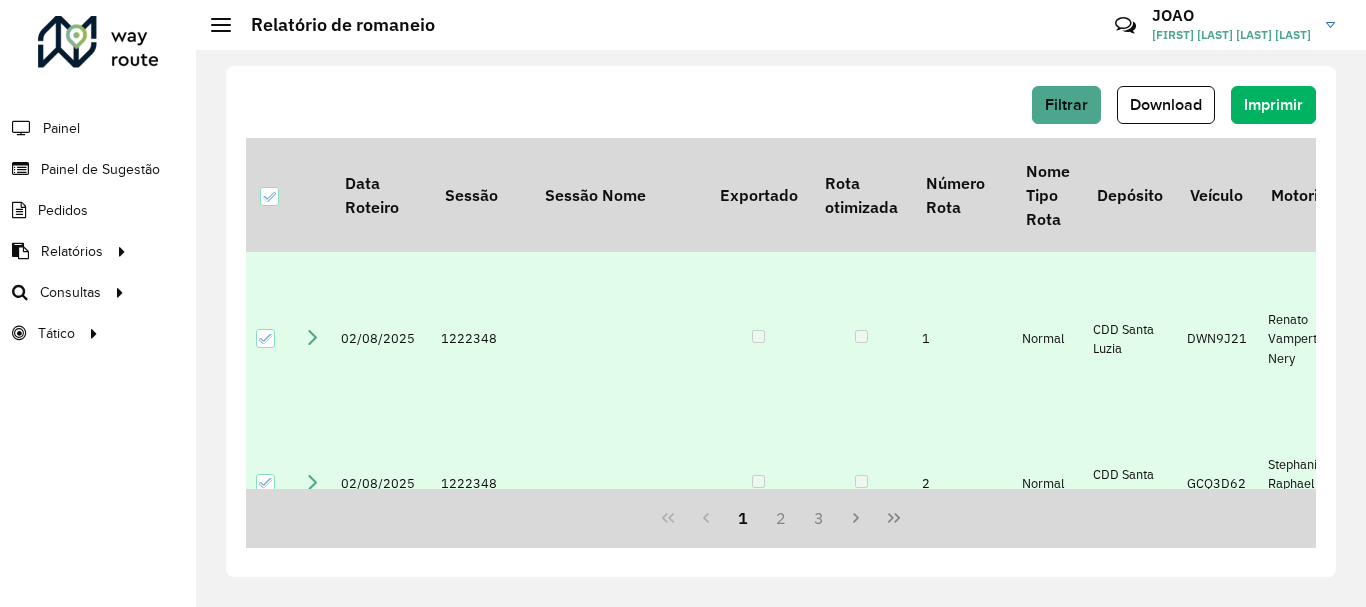 click on "Relatório de romaneio  Críticas? Dúvidas? Elogios? Sugestões? Entre em contato conosco!  [FIRST] [LAST] [LAST] [LAST]" 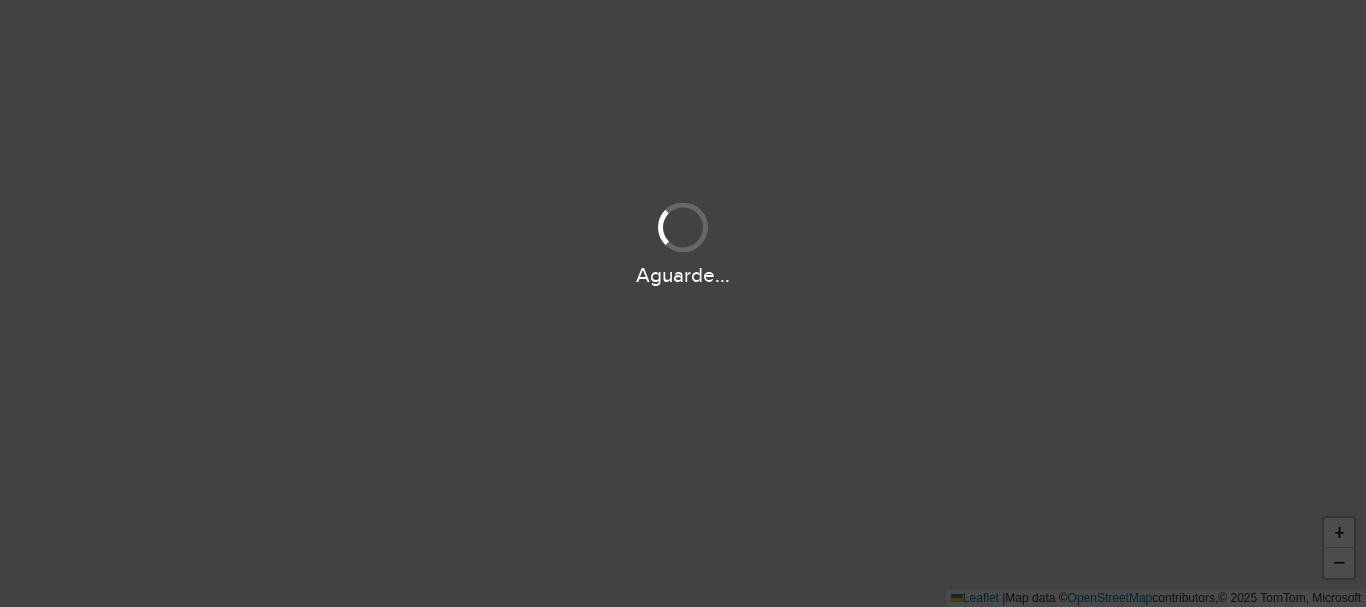 scroll, scrollTop: 0, scrollLeft: 0, axis: both 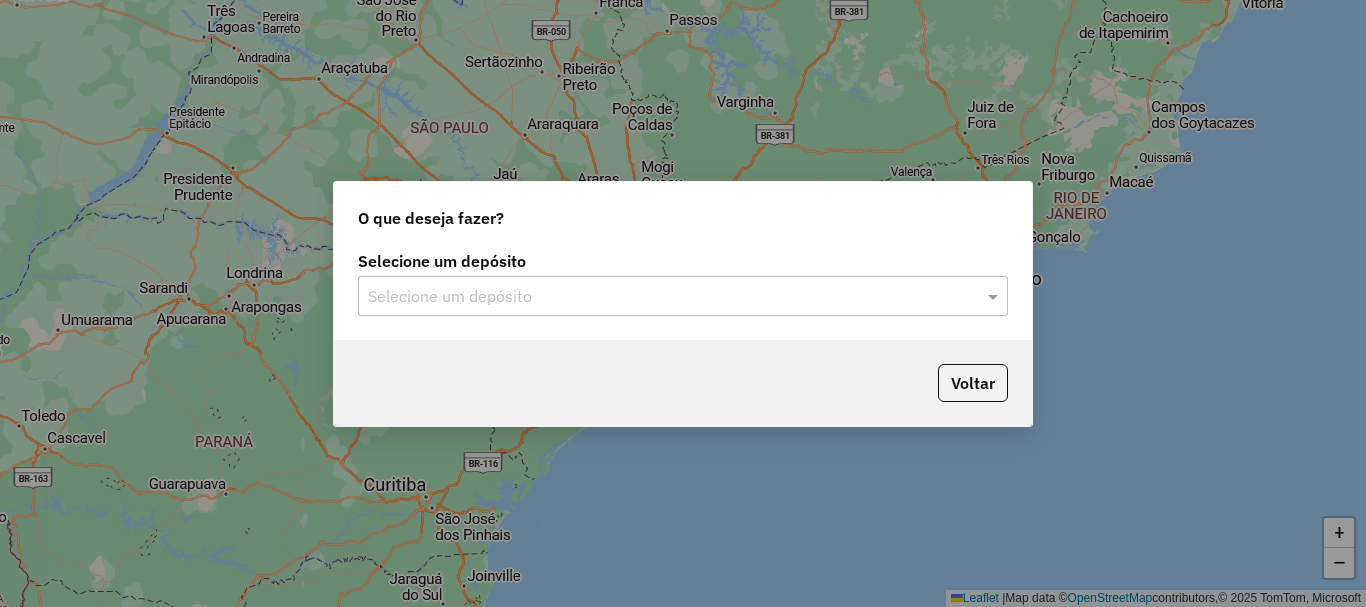 click 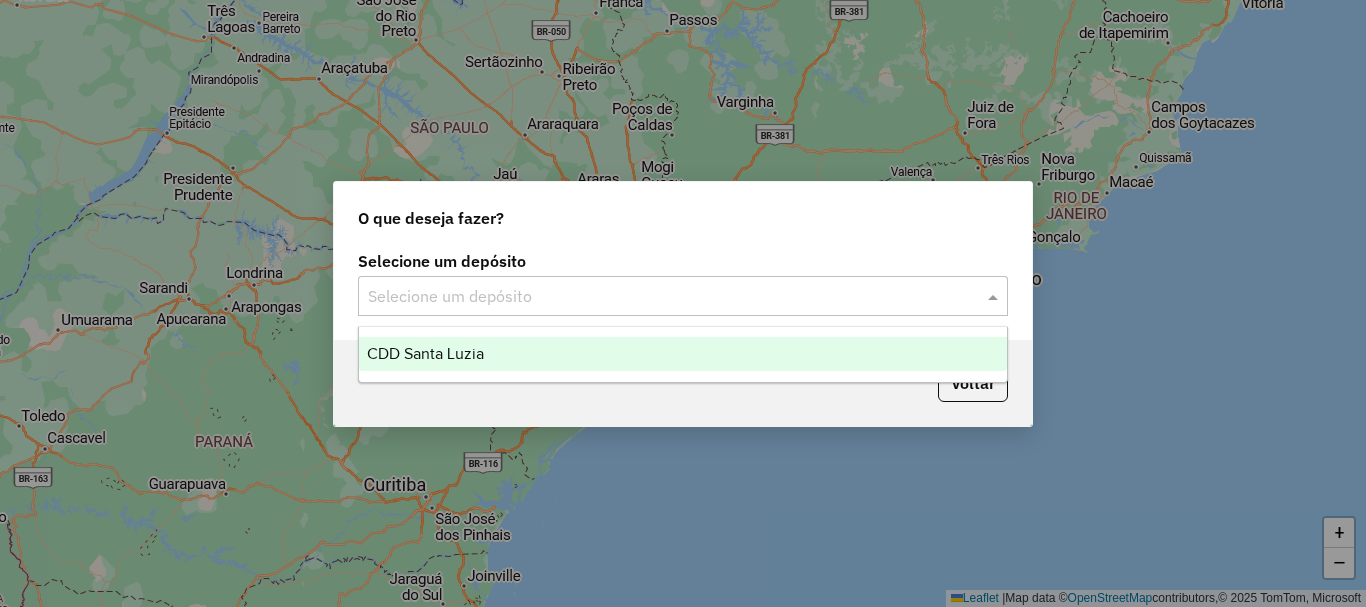 click on "CDD Santa Luzia" at bounding box center [683, 354] 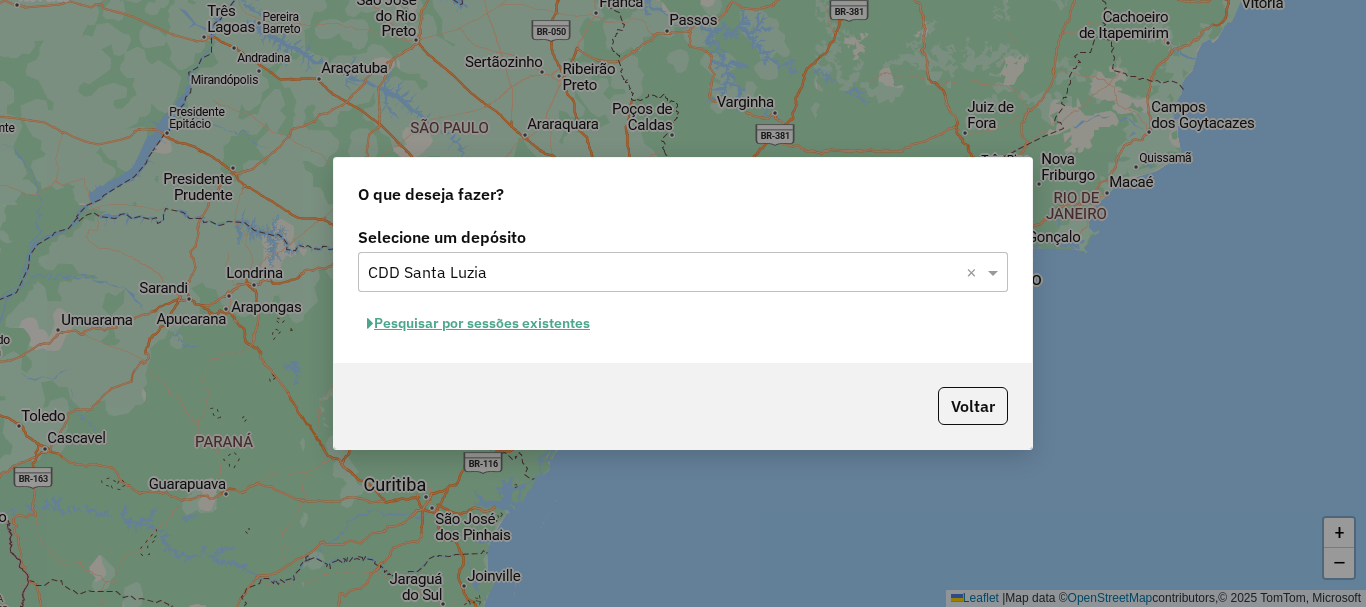 click on "Pesquisar por sessões existentes" 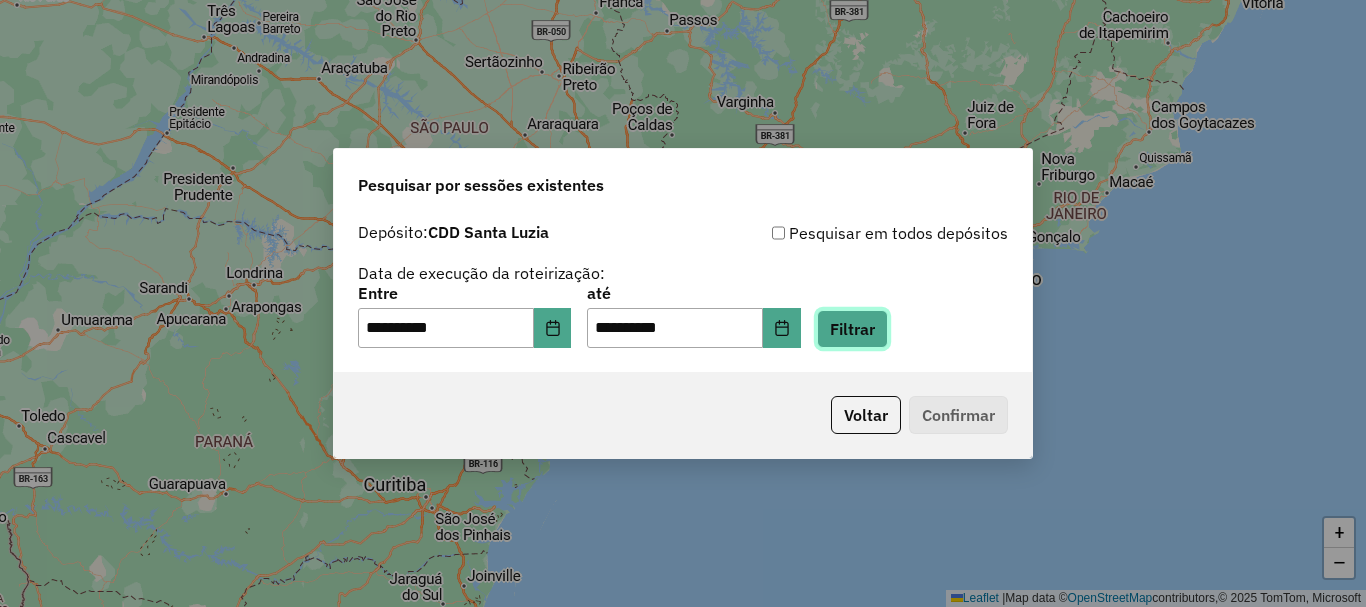 click on "Filtrar" 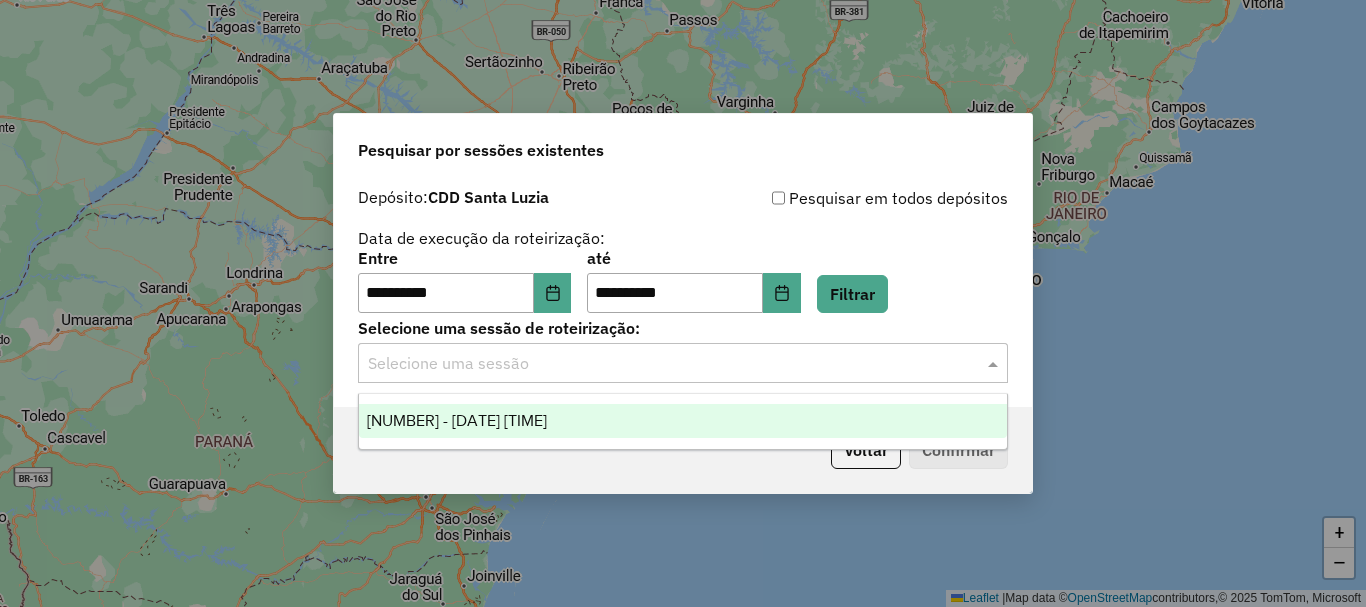 click 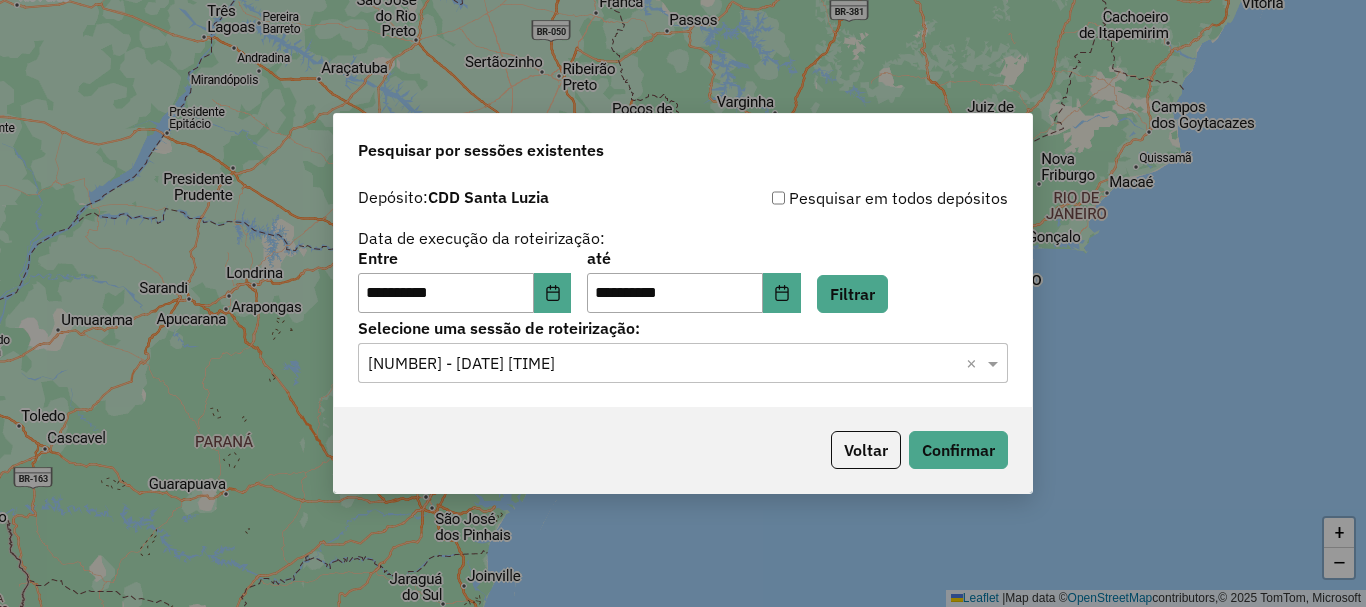drag, startPoint x: 609, startPoint y: 422, endPoint x: 701, endPoint y: 426, distance: 92.086914 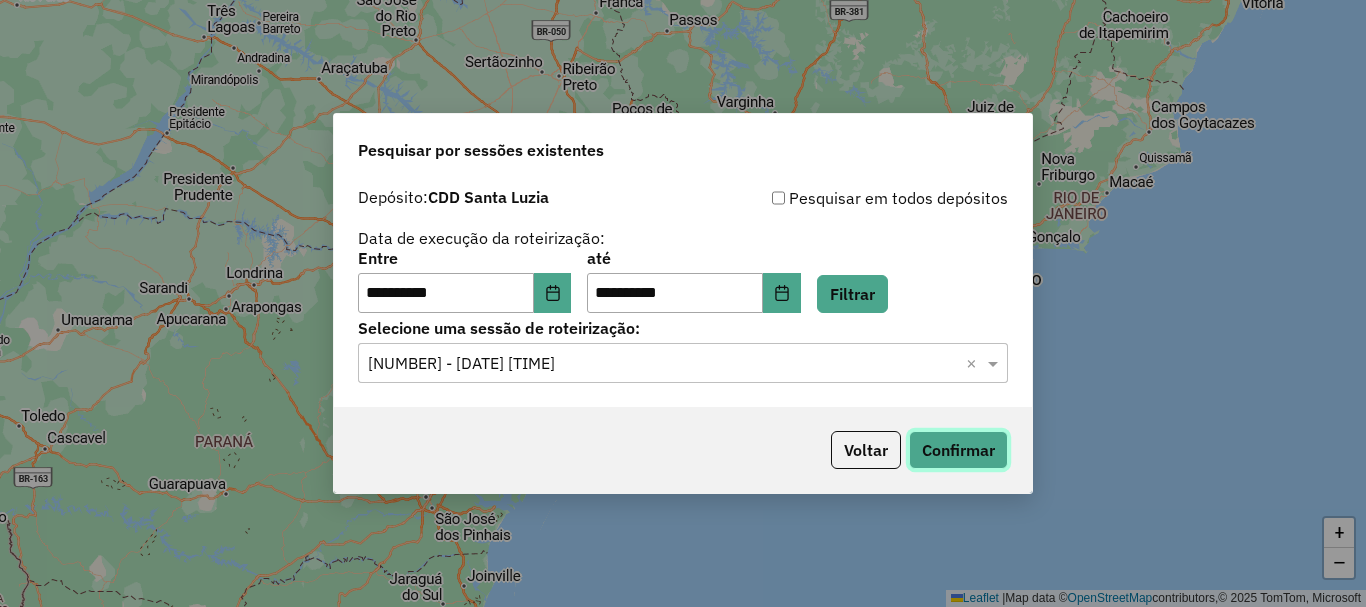click on "Confirmar" 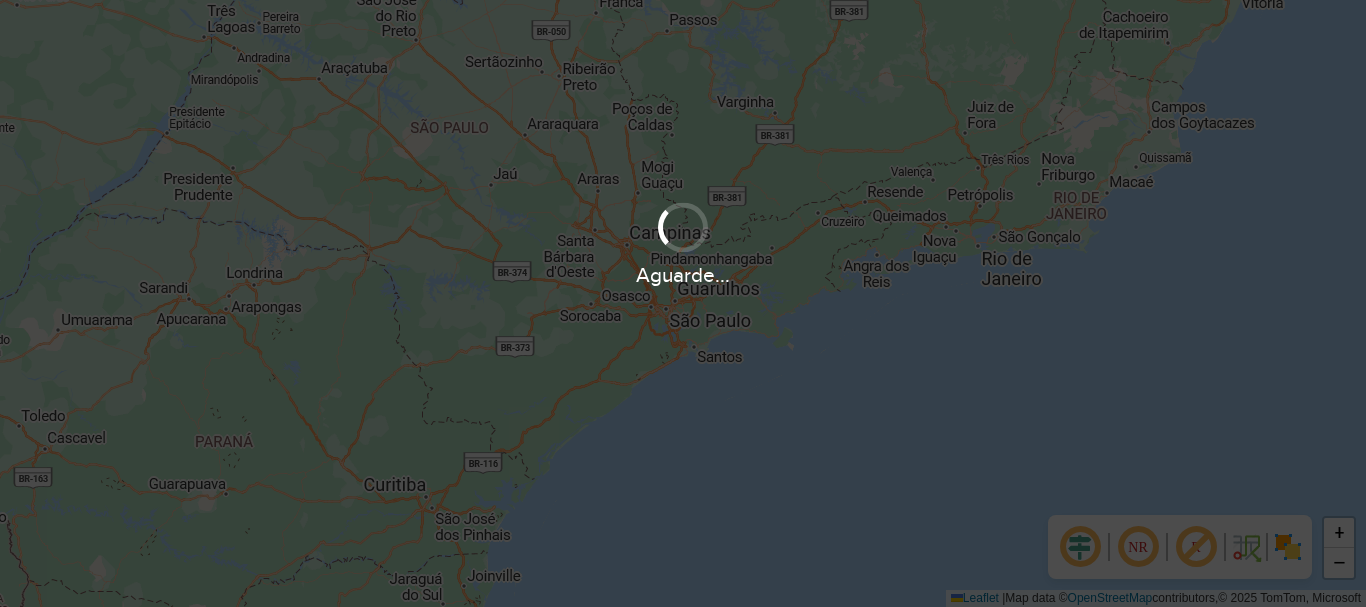 scroll, scrollTop: 0, scrollLeft: 0, axis: both 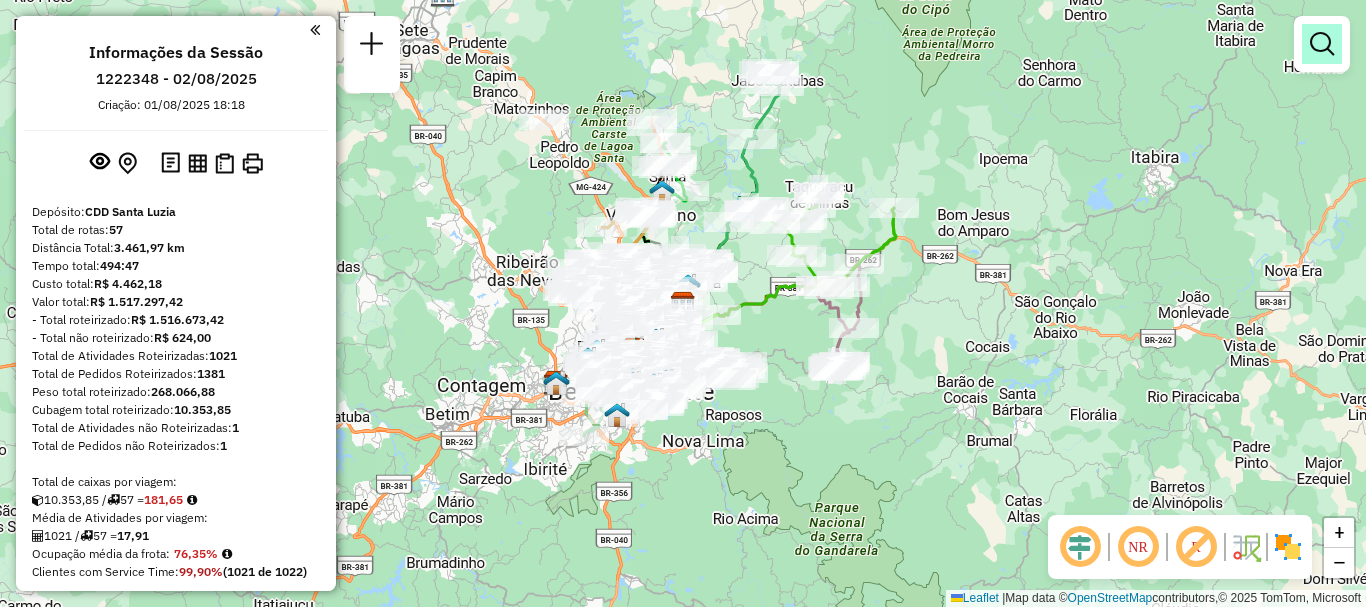 click at bounding box center [1322, 44] 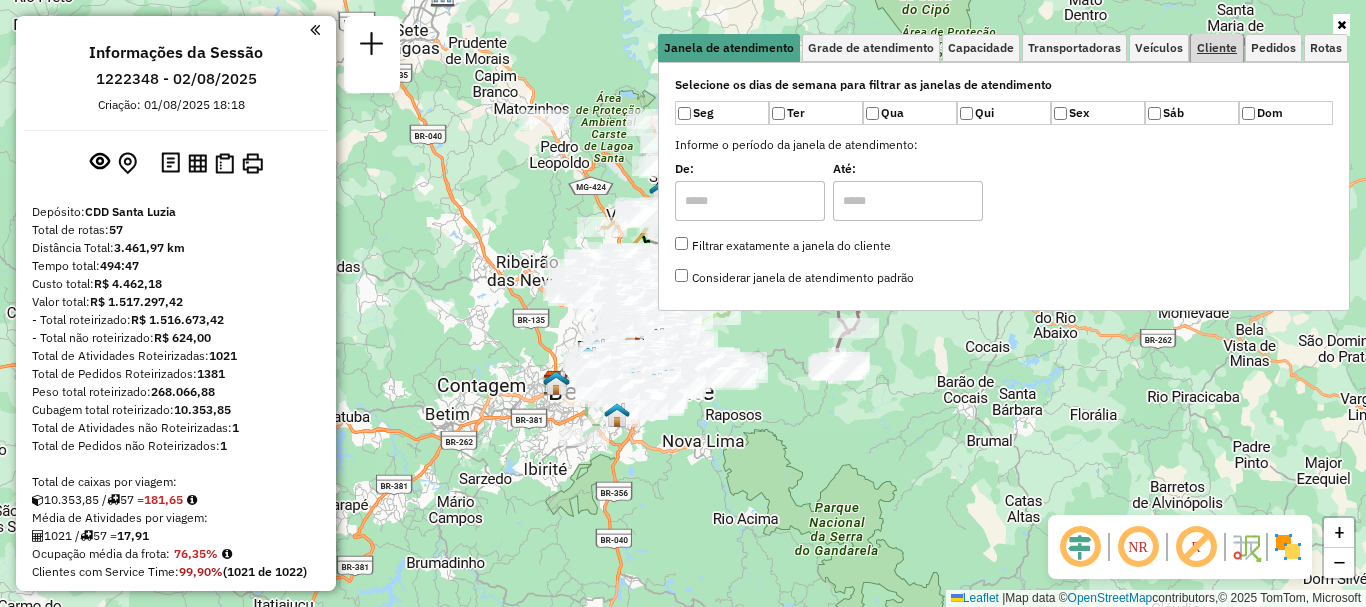 click on "Cliente" at bounding box center [1217, 48] 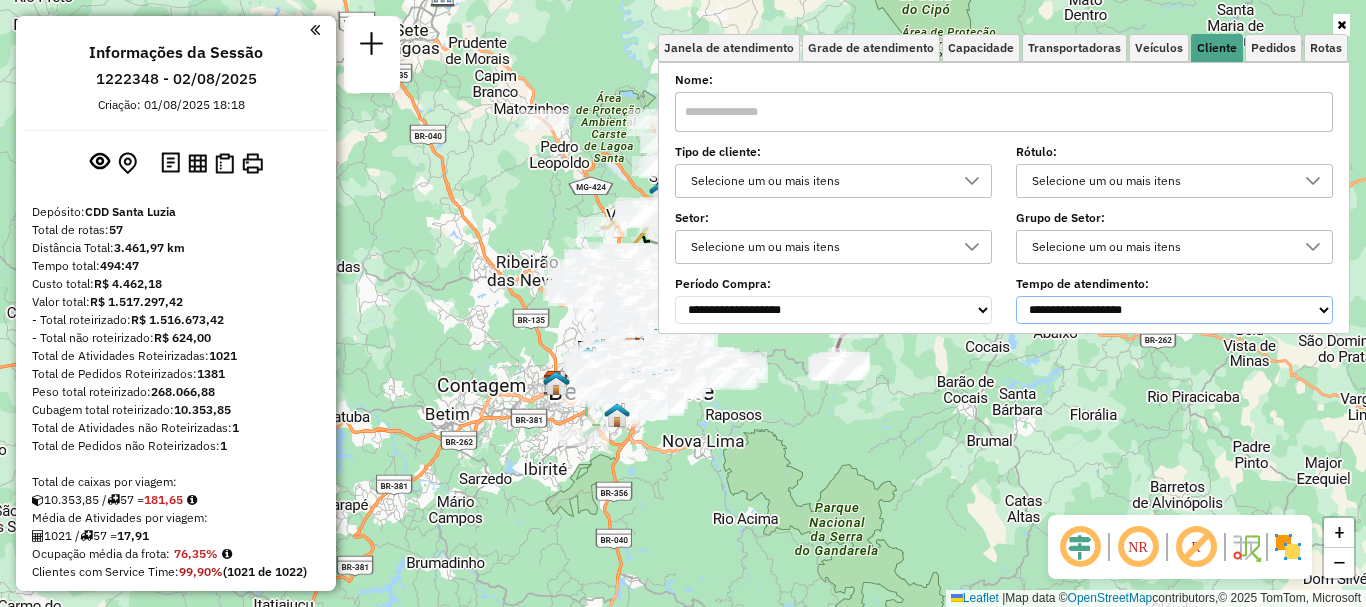 click on "**********" at bounding box center (1174, 310) 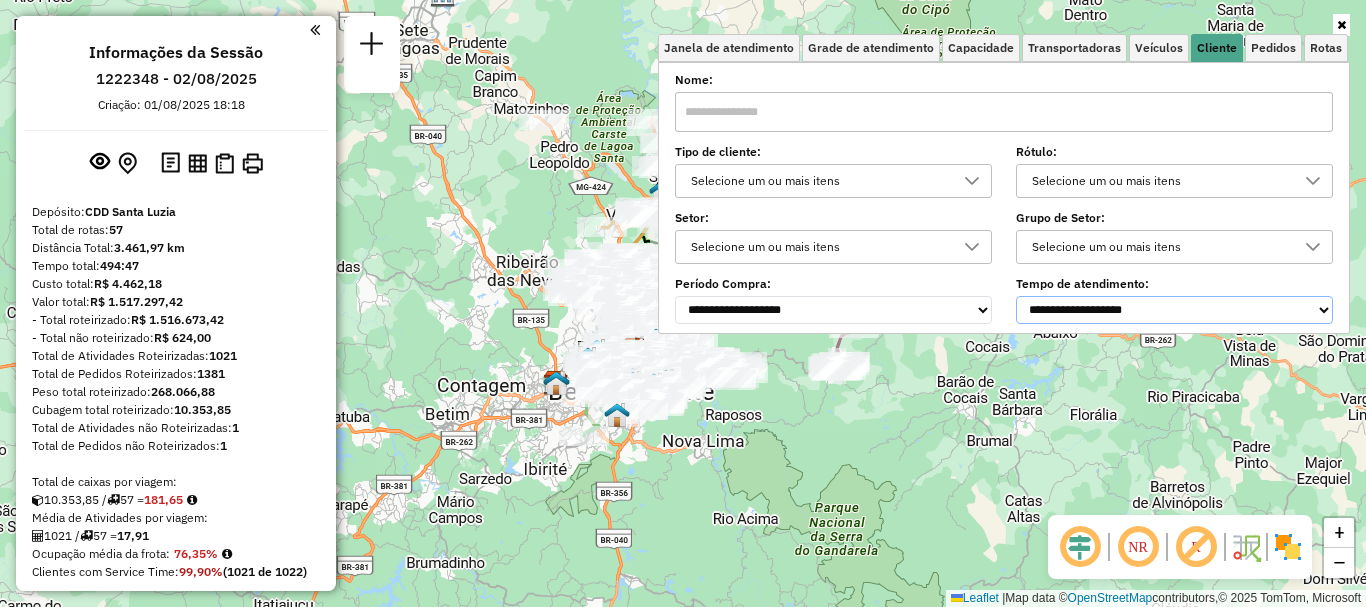 select on "********" 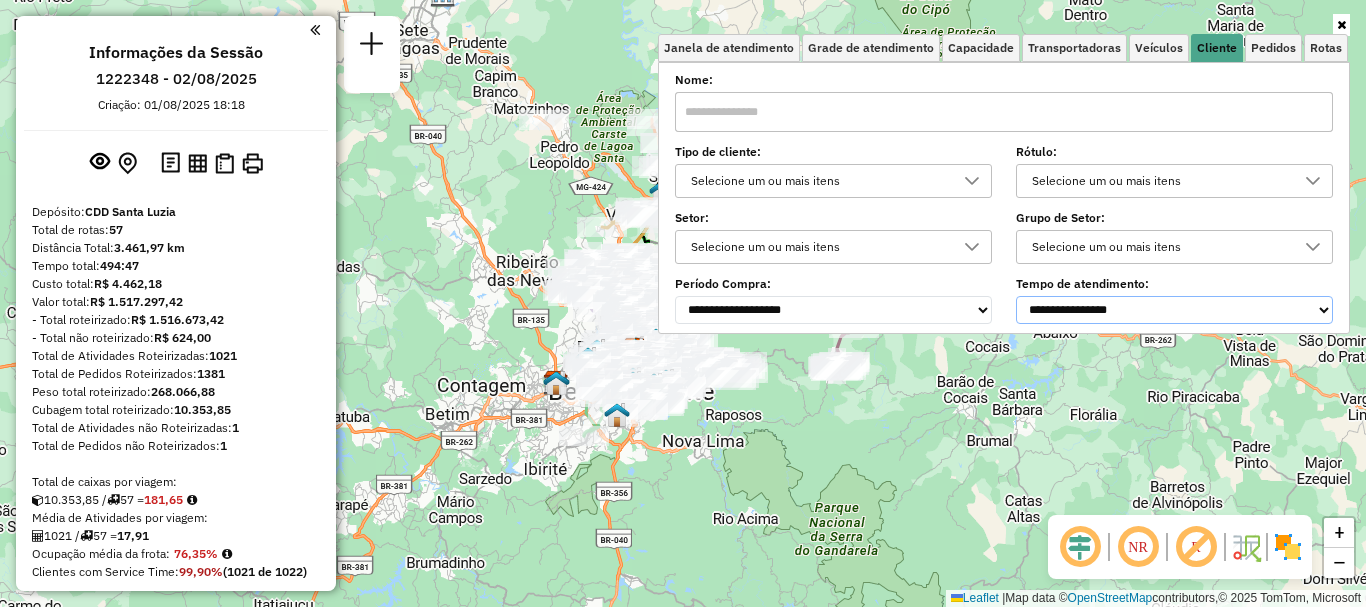 click on "**********" at bounding box center (1174, 310) 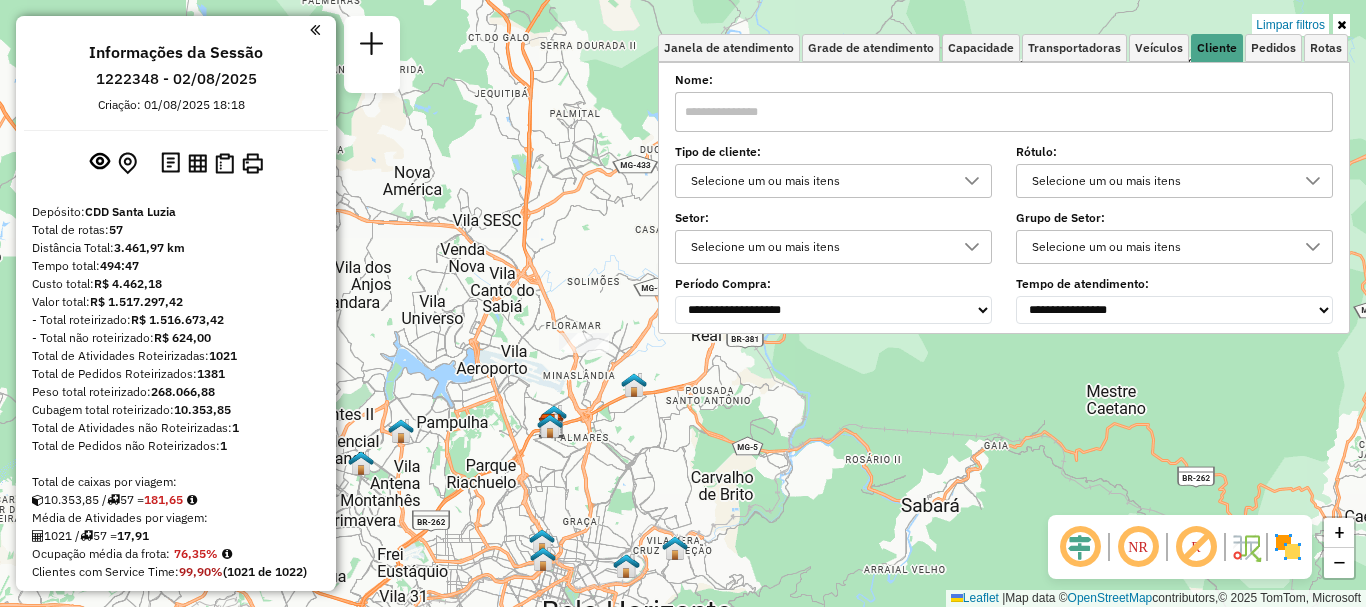 drag, startPoint x: 580, startPoint y: 292, endPoint x: 531, endPoint y: 511, distance: 224.4148 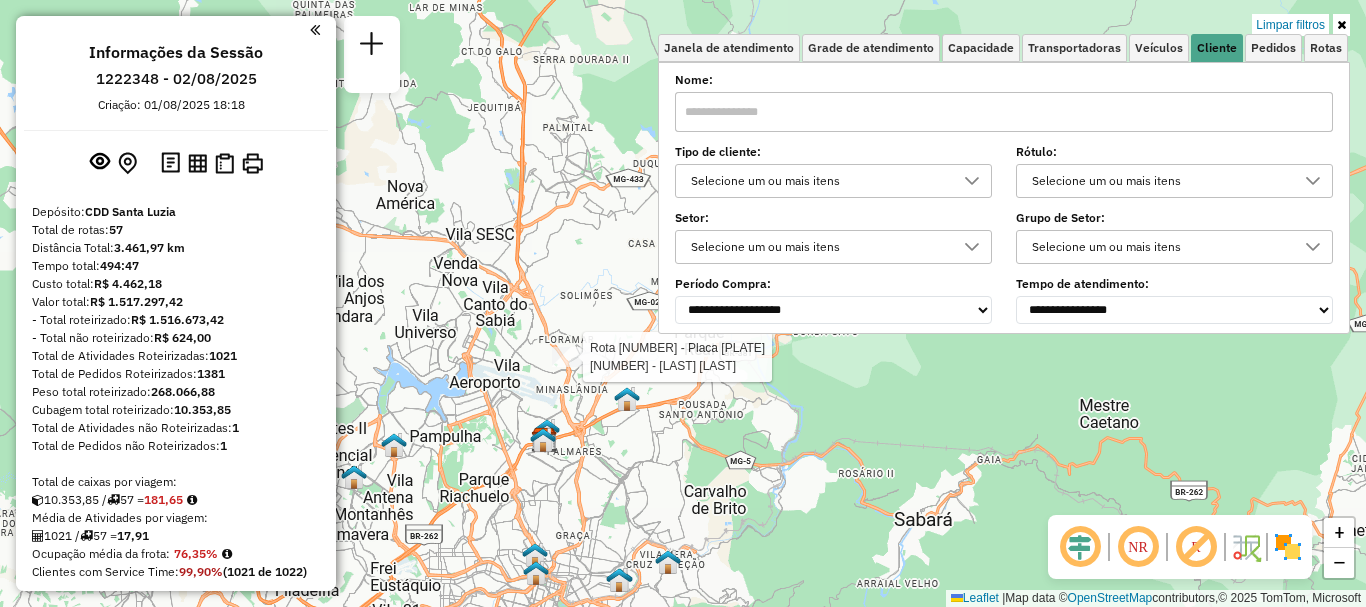 select on "**********" 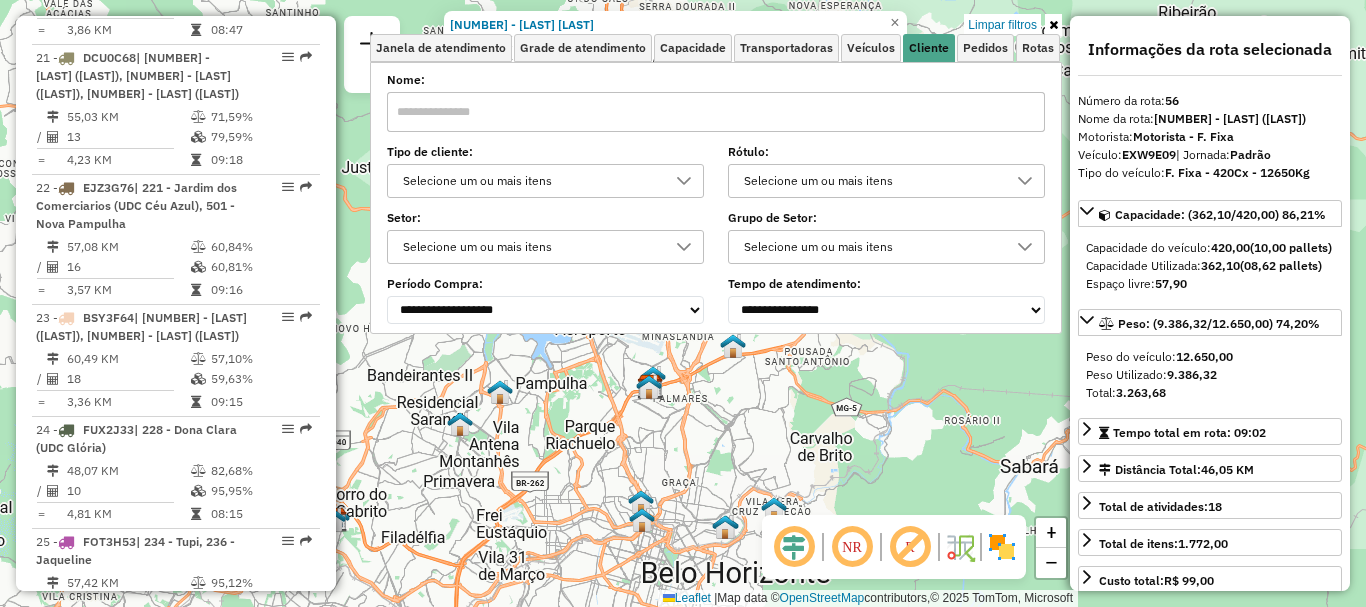 scroll, scrollTop: 7835, scrollLeft: 0, axis: vertical 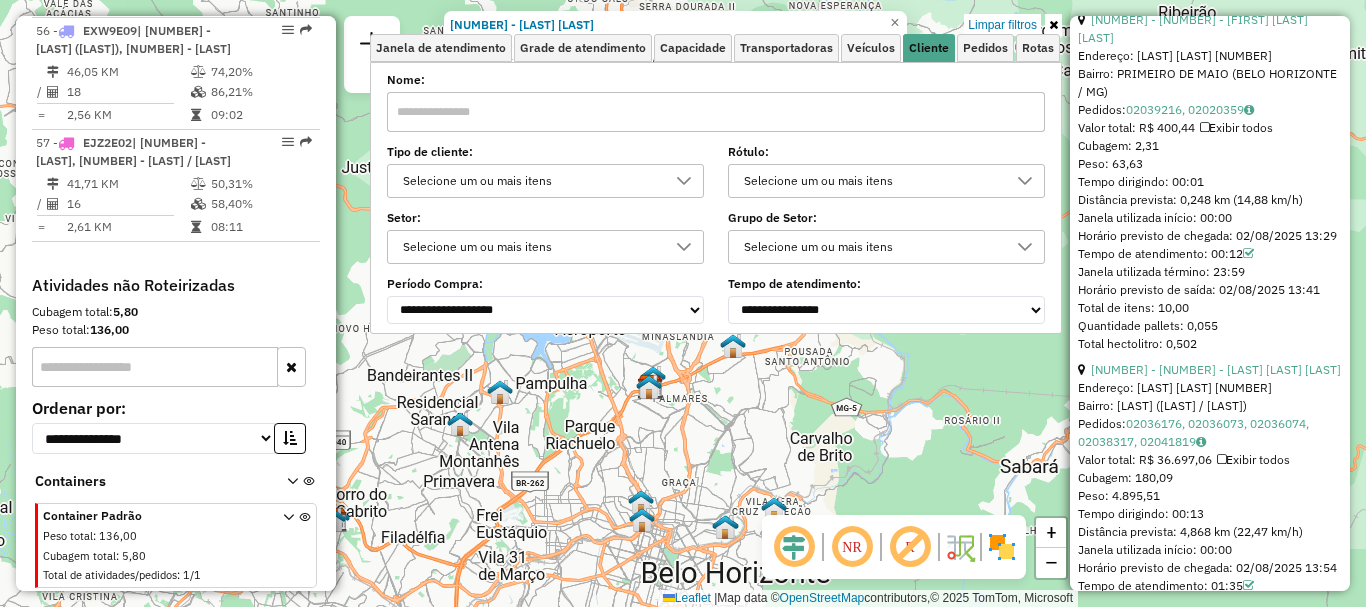 click at bounding box center [1053, 25] 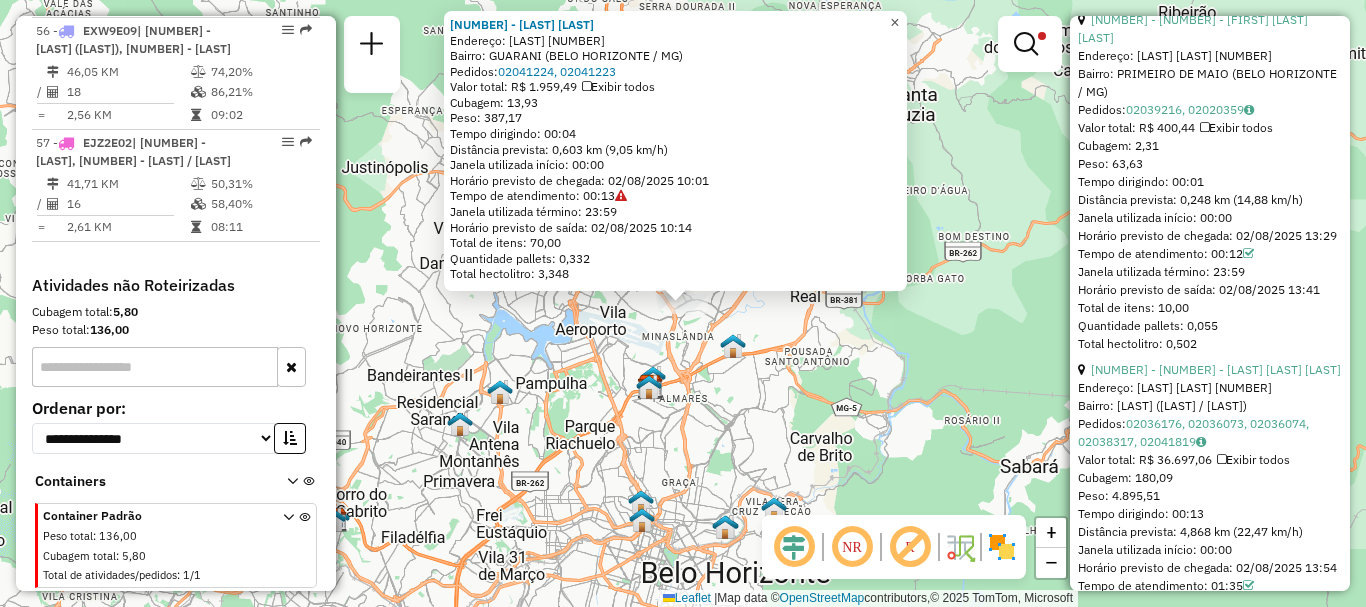 click on "×" 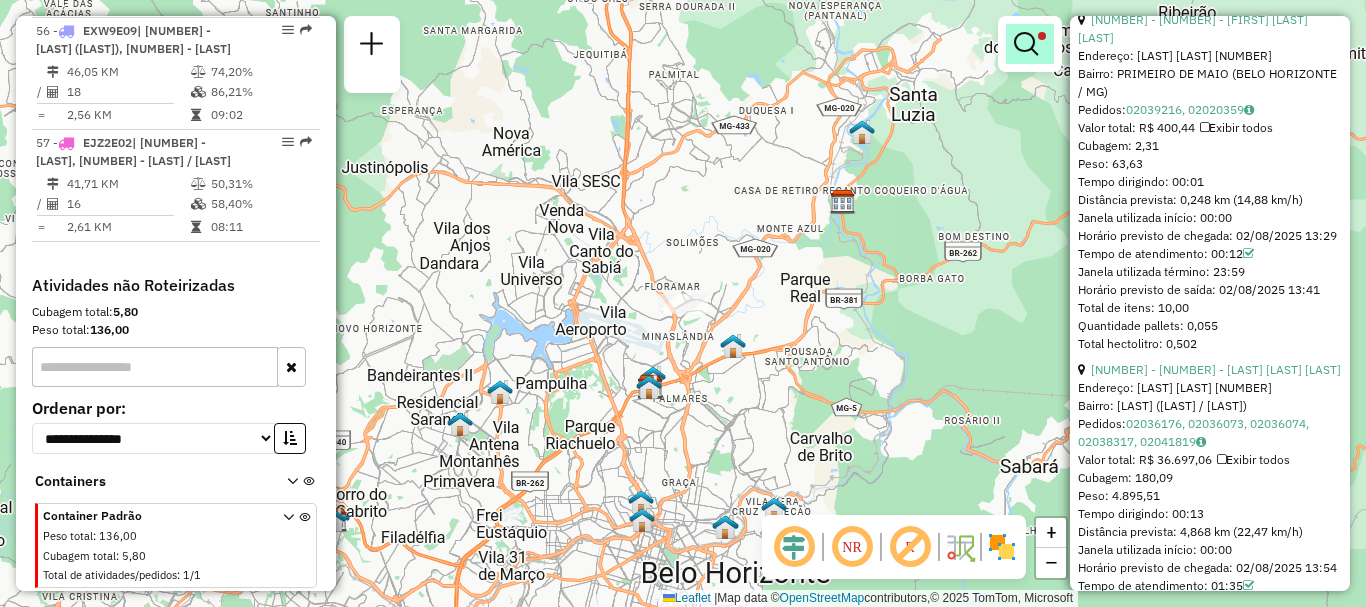 click at bounding box center (1026, 44) 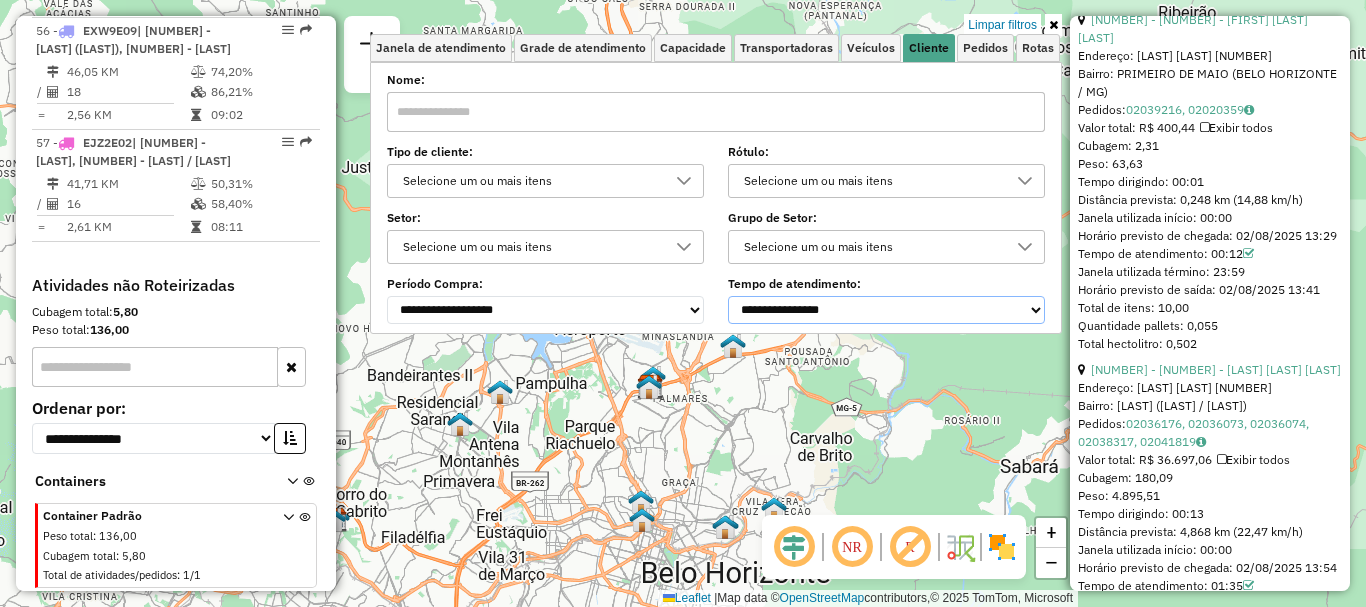 click on "**********" at bounding box center [886, 310] 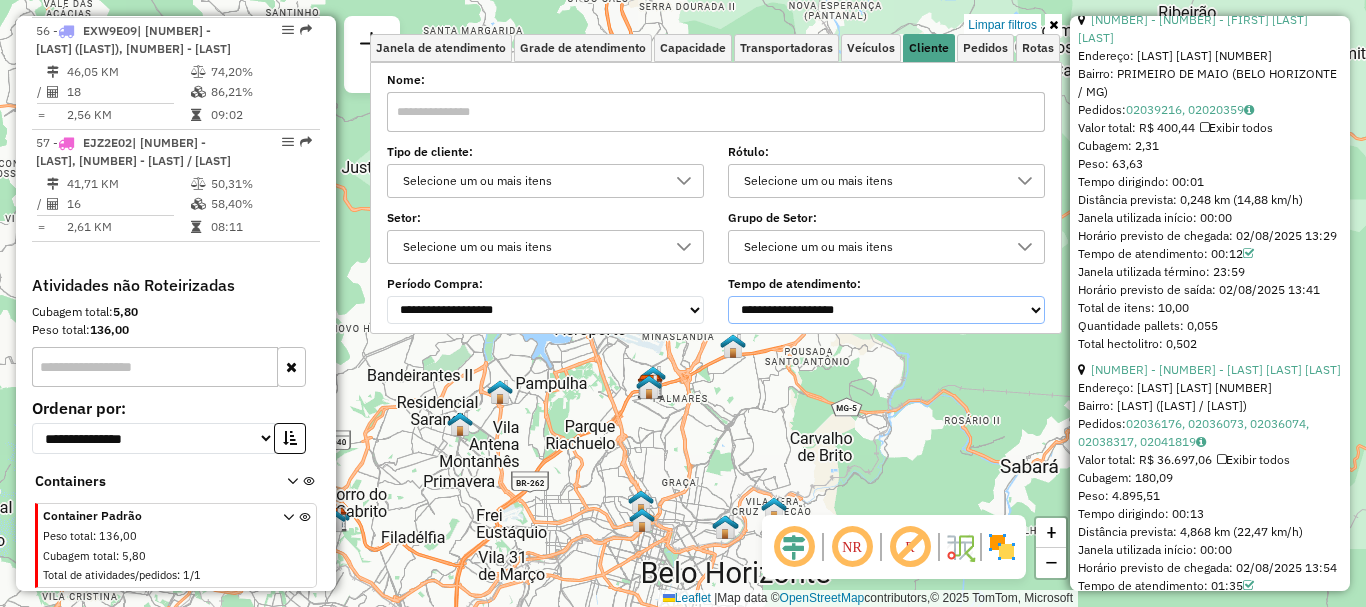click on "**********" at bounding box center [886, 310] 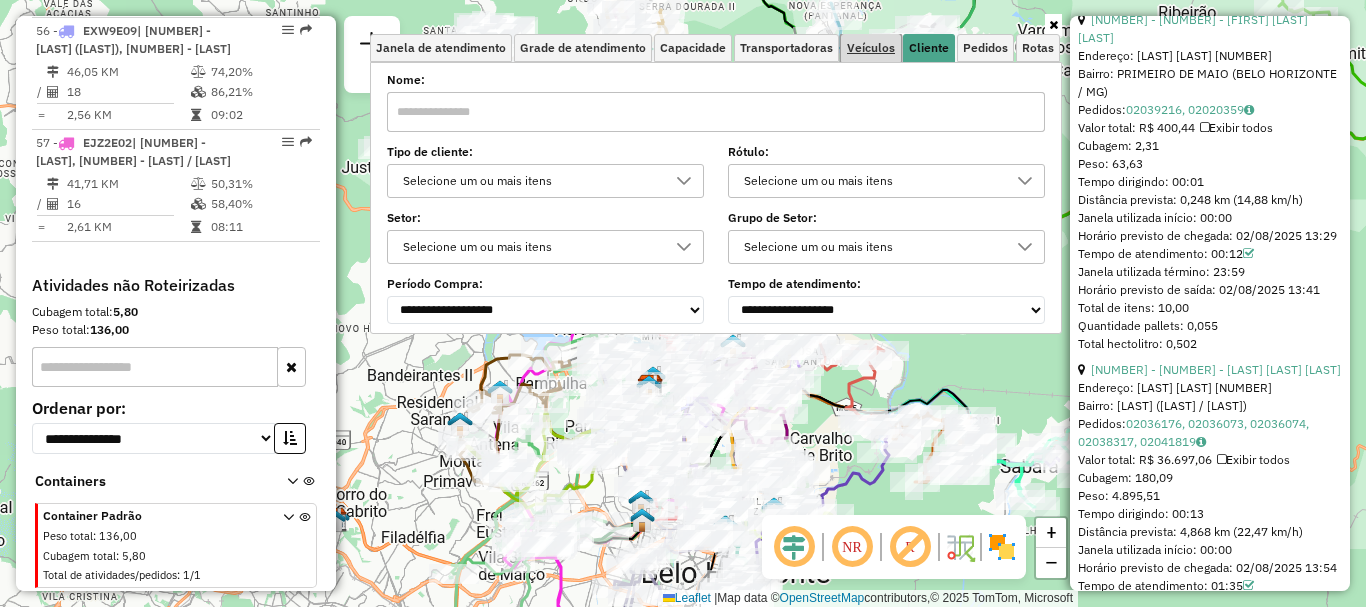 click on "Veículos" at bounding box center (871, 48) 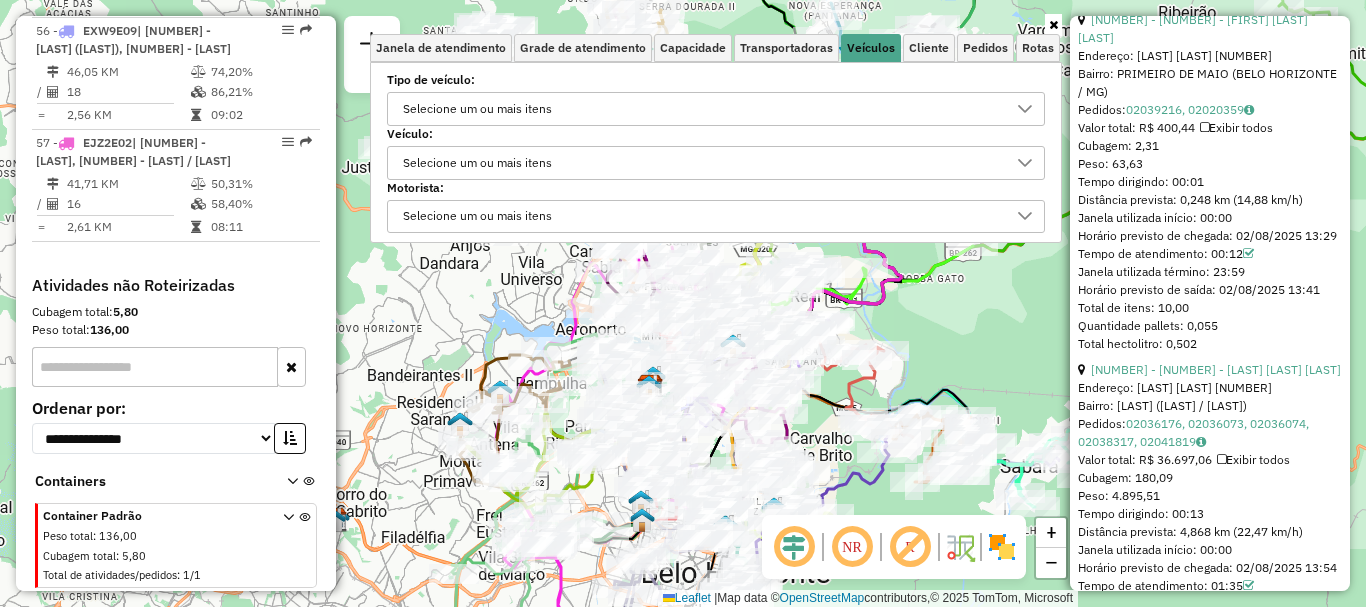 click on "Selecione um ou mais itens" at bounding box center [701, 109] 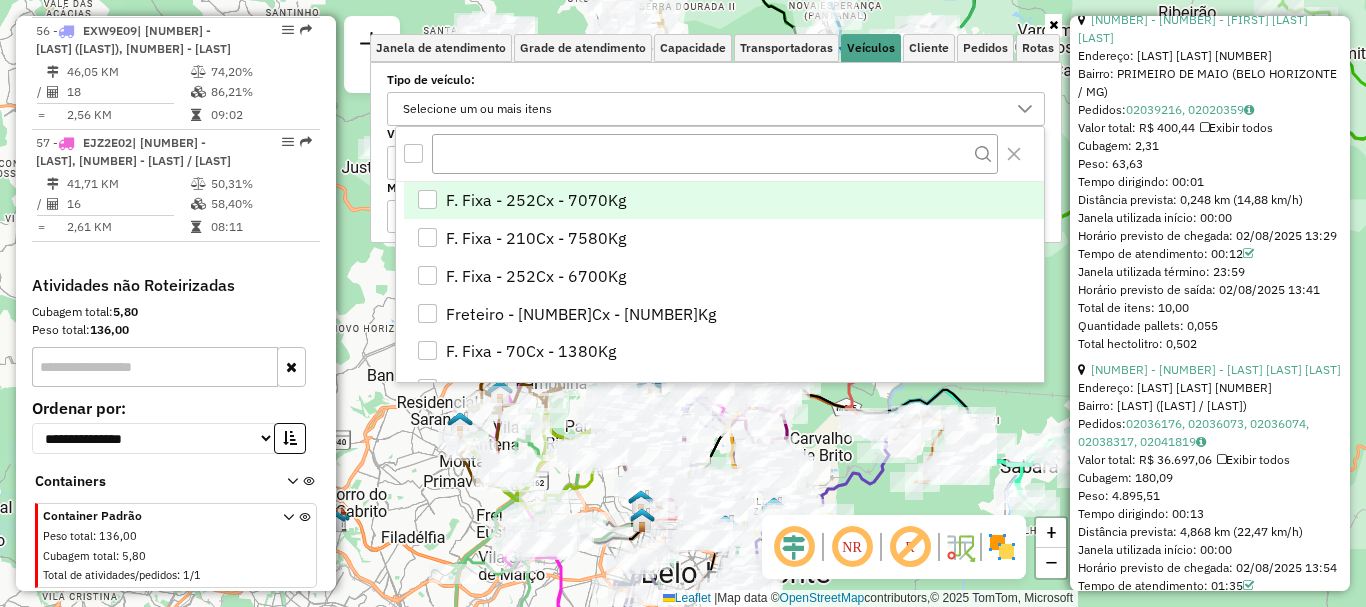 scroll, scrollTop: 12, scrollLeft: 69, axis: both 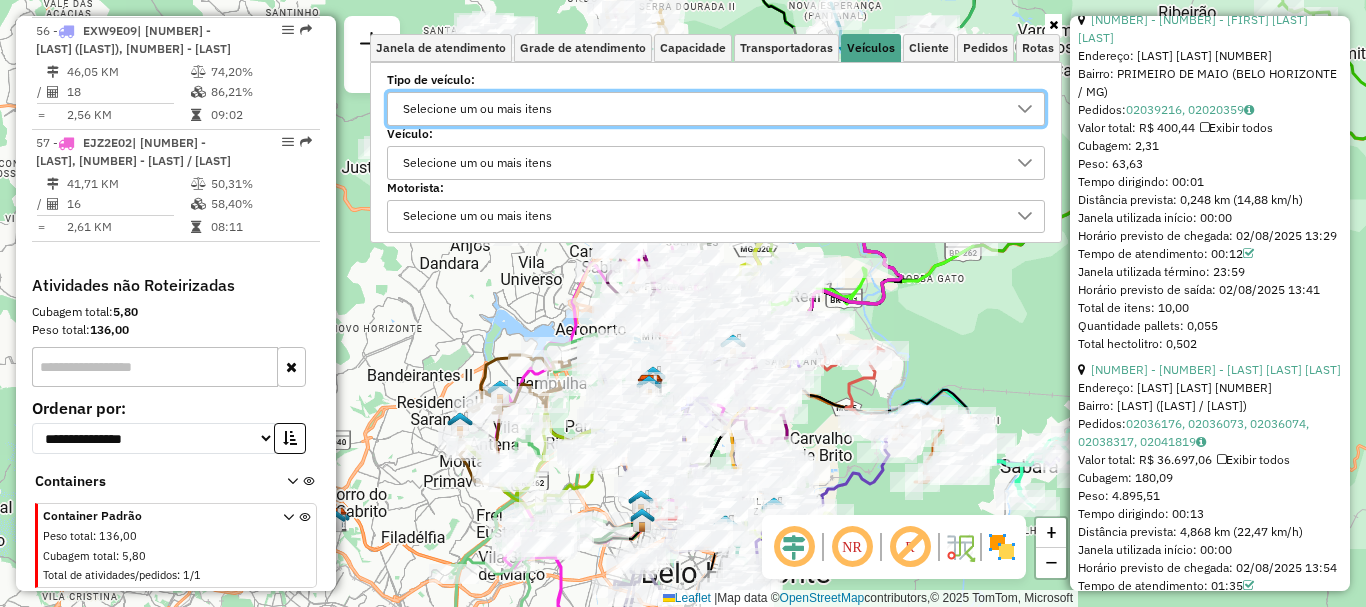 click on "Selecione um ou mais itens" at bounding box center [701, 163] 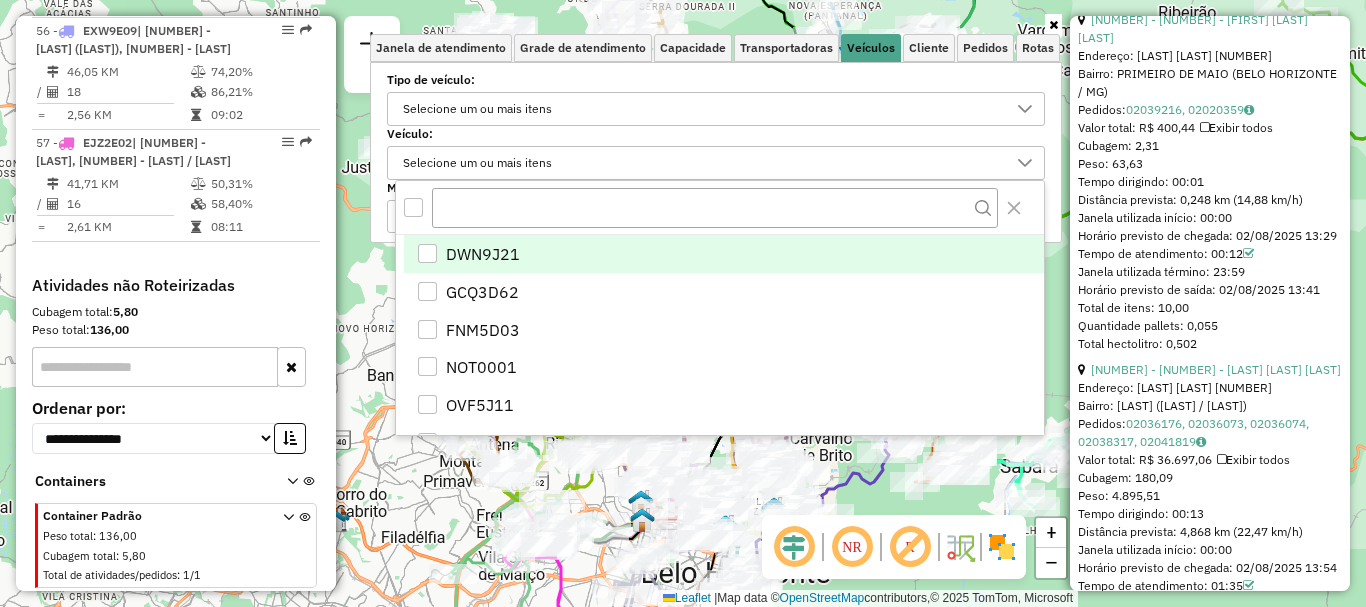 scroll, scrollTop: 12, scrollLeft: 69, axis: both 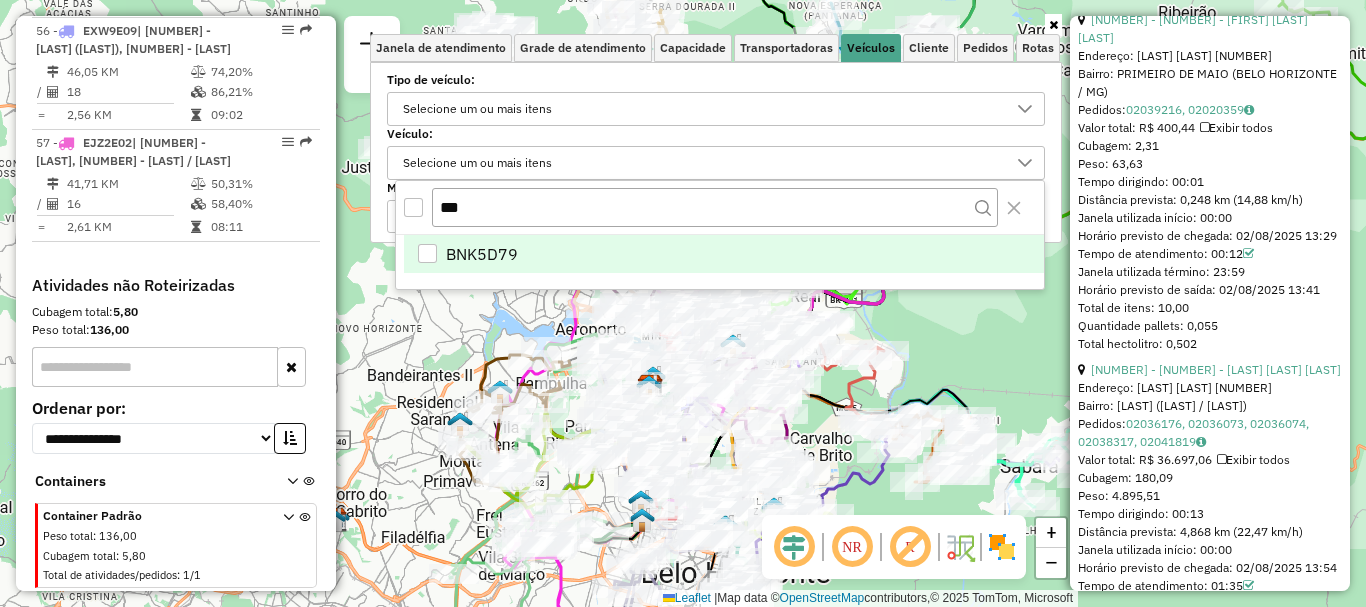 type on "***" 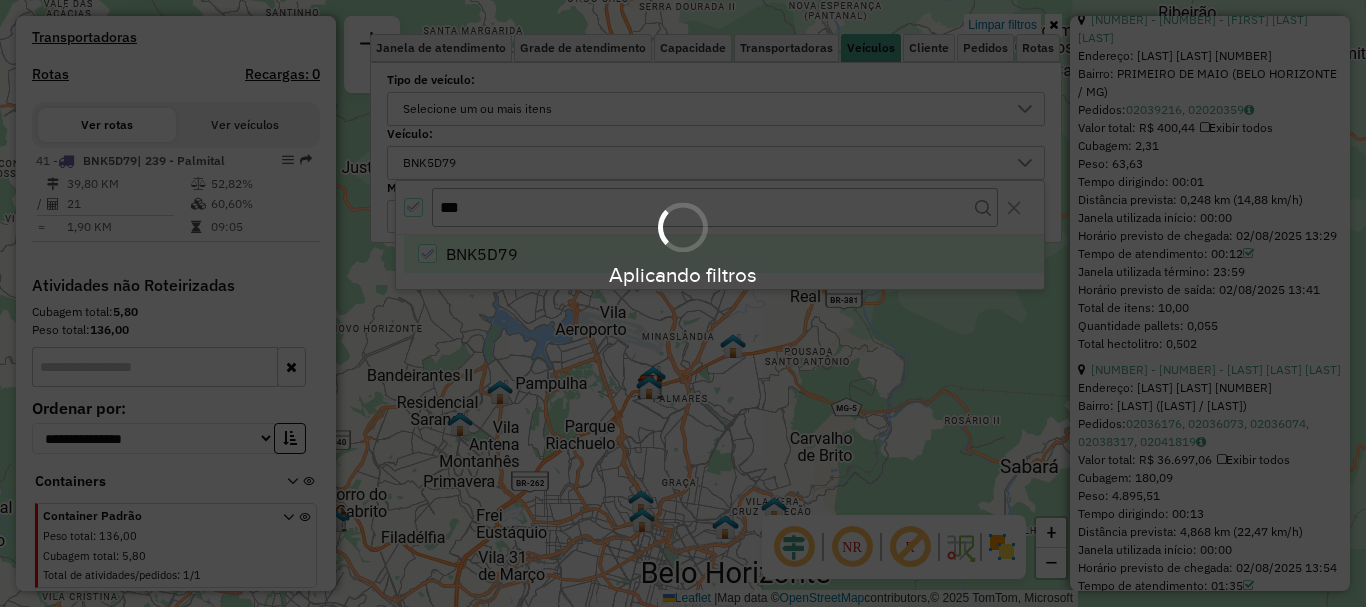 scroll, scrollTop: 663, scrollLeft: 0, axis: vertical 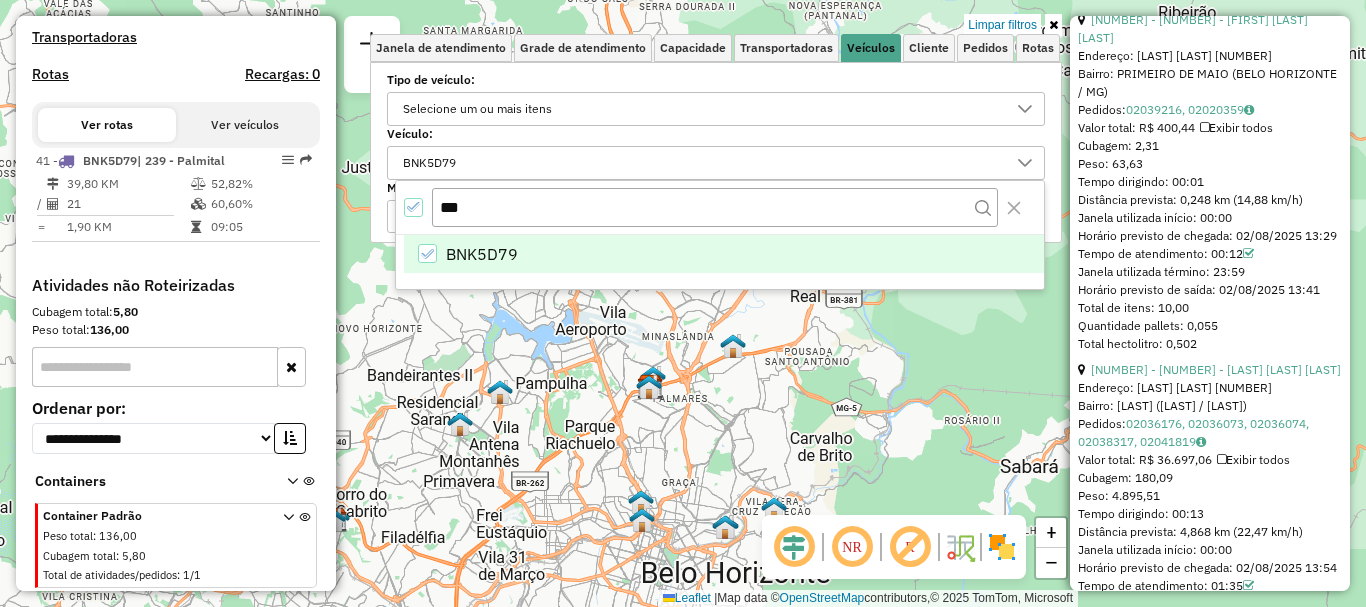 click on "Limpar filtros Janela de atendimento Grade de atendimento Capacidade Transportadoras Veículos Cliente Pedidos  Rotas Selecione os dias de semana para filtrar as janelas de atendimento  Seg   Ter   Qua   Qui   Sex   Sáb   Dom  Informe o período da janela de atendimento: De: Até:  Filtrar exatamente a janela do cliente  Considerar janela de atendimento padrão  Selecione os dias de semana para filtrar as grades de atendimento  Seg   Ter   Qua   Qui   Sex   Sáb   Dom   Considerar clientes sem dia de atendimento cadastrado  Clientes fora do dia de atendimento selecionado Filtrar as atividades entre os valores definidos abaixo:  Peso mínimo:   Peso máximo:   Cubagem mínima:   Cubagem máxima:   De:   Até:  Filtrar as atividades entre o tempo de atendimento definido abaixo:  De:   Até:   Considerar capacidade total dos clientes não roteirizados Transportadora: Selecione um ou mais itens Tipo de veículo: Selecione um ou mais itens Veículo: BNK5D79 Motorista: Selecione um ou mais itens Nome: Rótulo: De:" 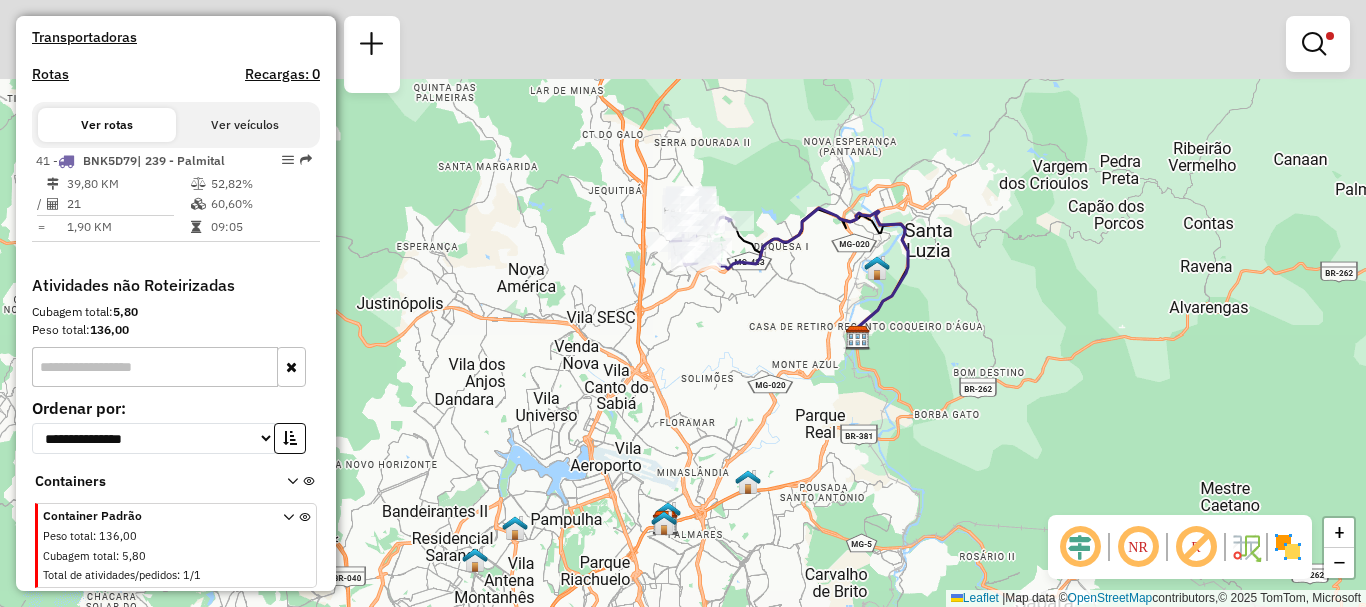 drag, startPoint x: 701, startPoint y: 168, endPoint x: 675, endPoint y: 425, distance: 258.31183 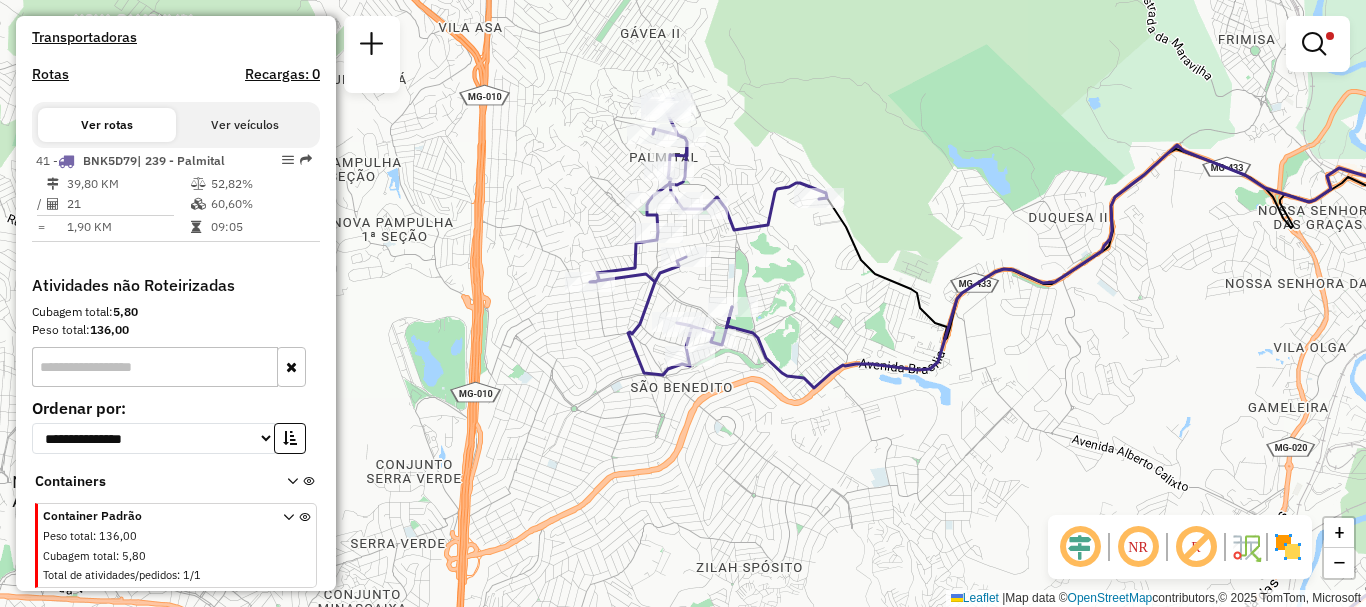 drag, startPoint x: 640, startPoint y: 303, endPoint x: 581, endPoint y: 397, distance: 110.98198 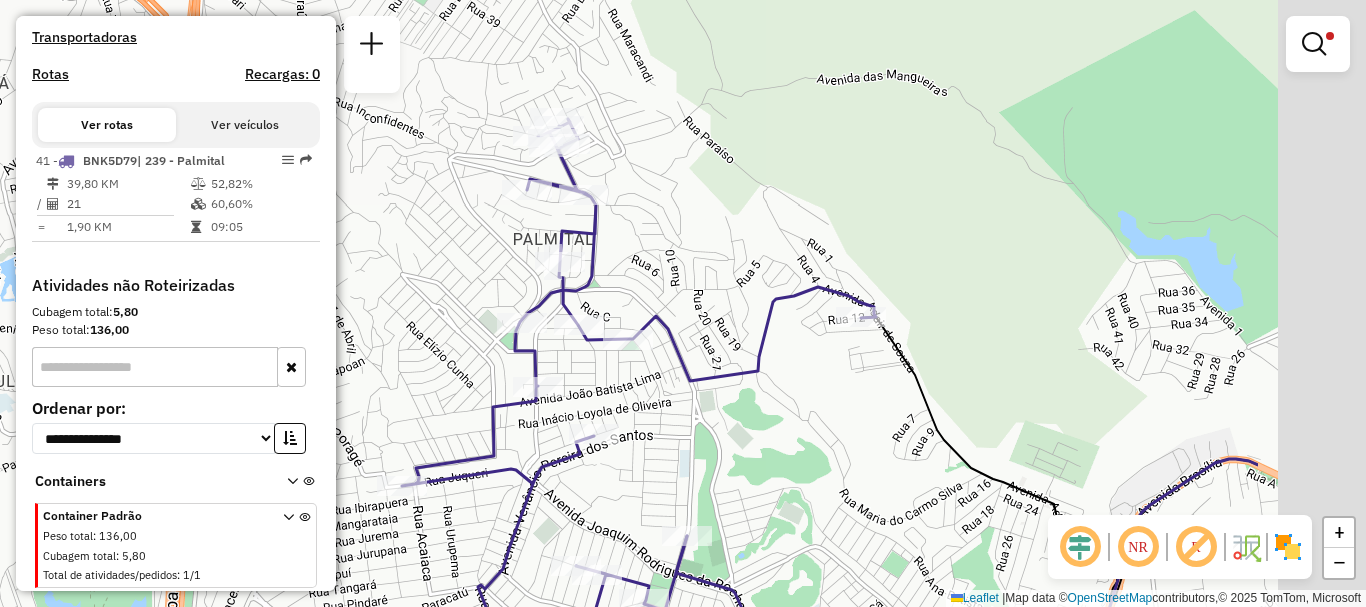 drag, startPoint x: 719, startPoint y: 229, endPoint x: 475, endPoint y: 355, distance: 274.61246 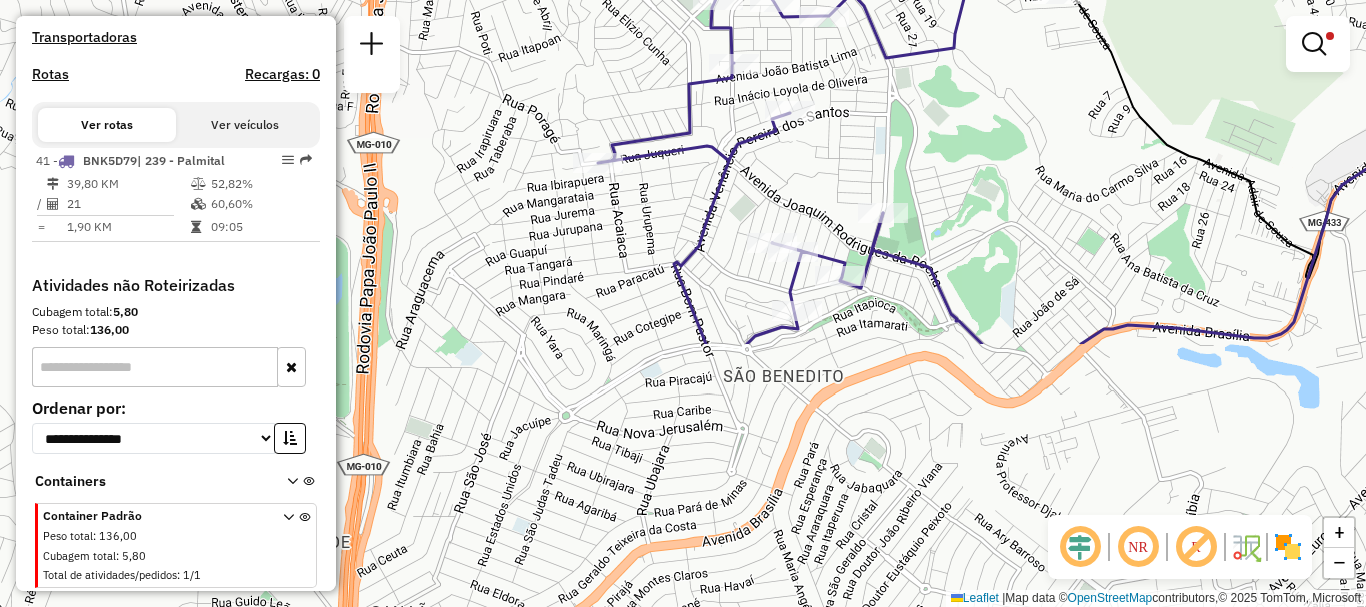 drag, startPoint x: 627, startPoint y: 490, endPoint x: 823, endPoint y: 167, distance: 377.8161 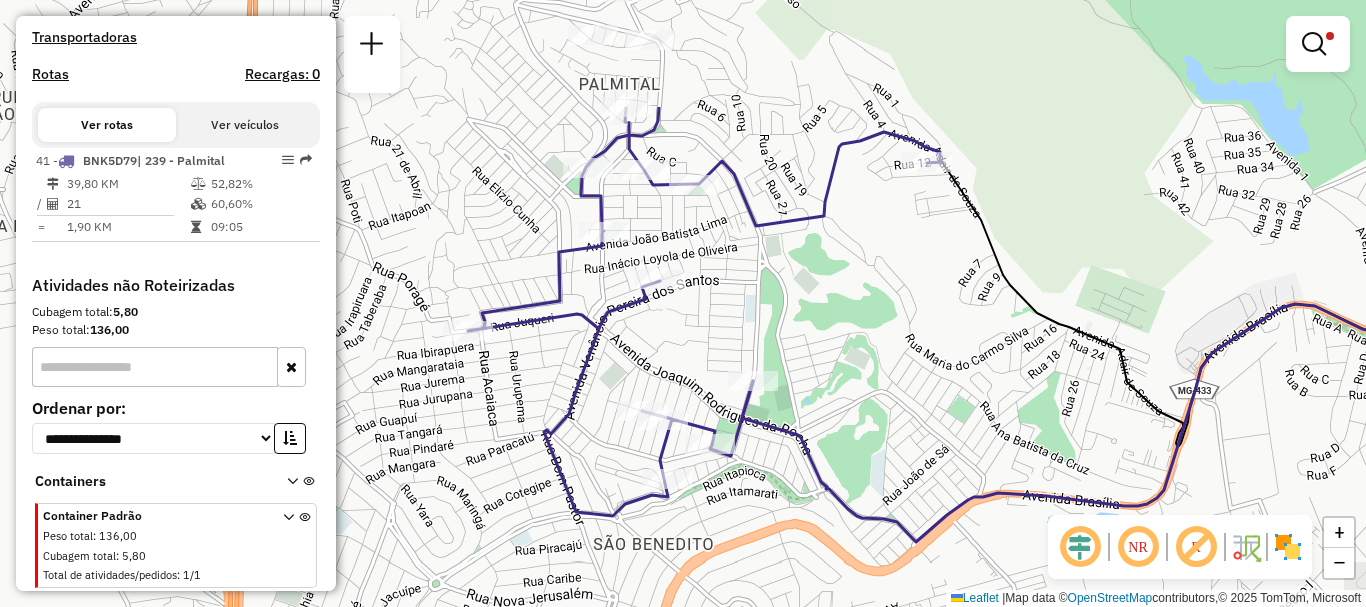 drag, startPoint x: 650, startPoint y: 313, endPoint x: 540, endPoint y: 501, distance: 217.81644 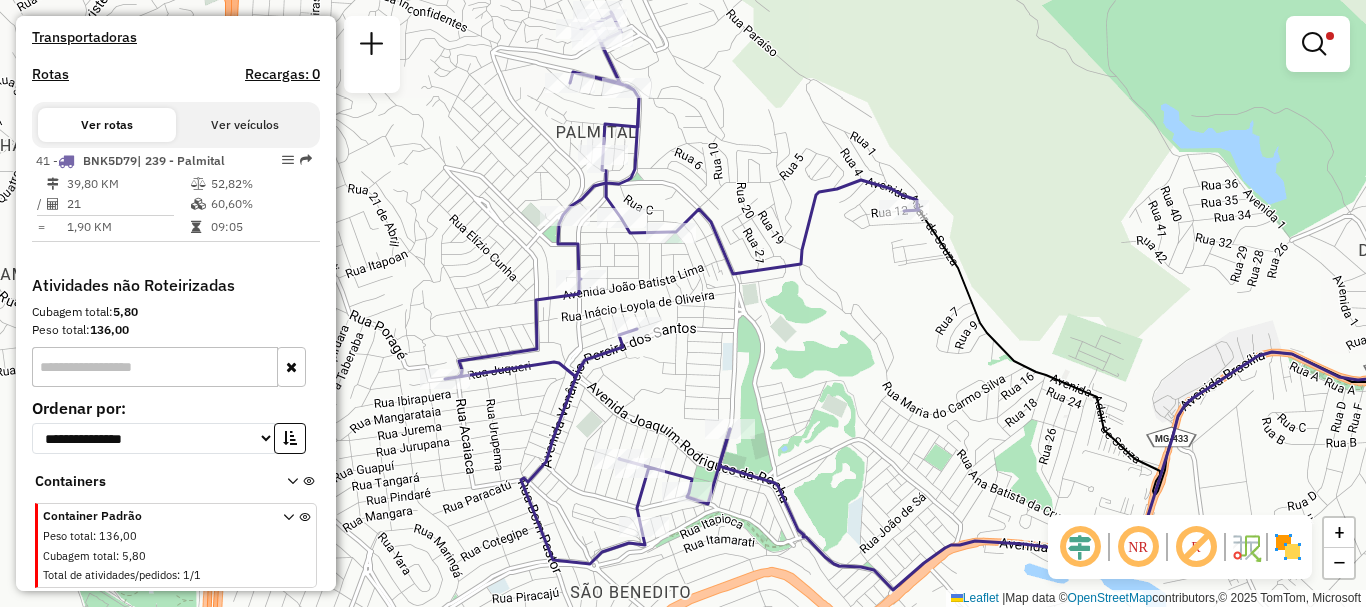 drag, startPoint x: 890, startPoint y: 351, endPoint x: 773, endPoint y: 416, distance: 133.84319 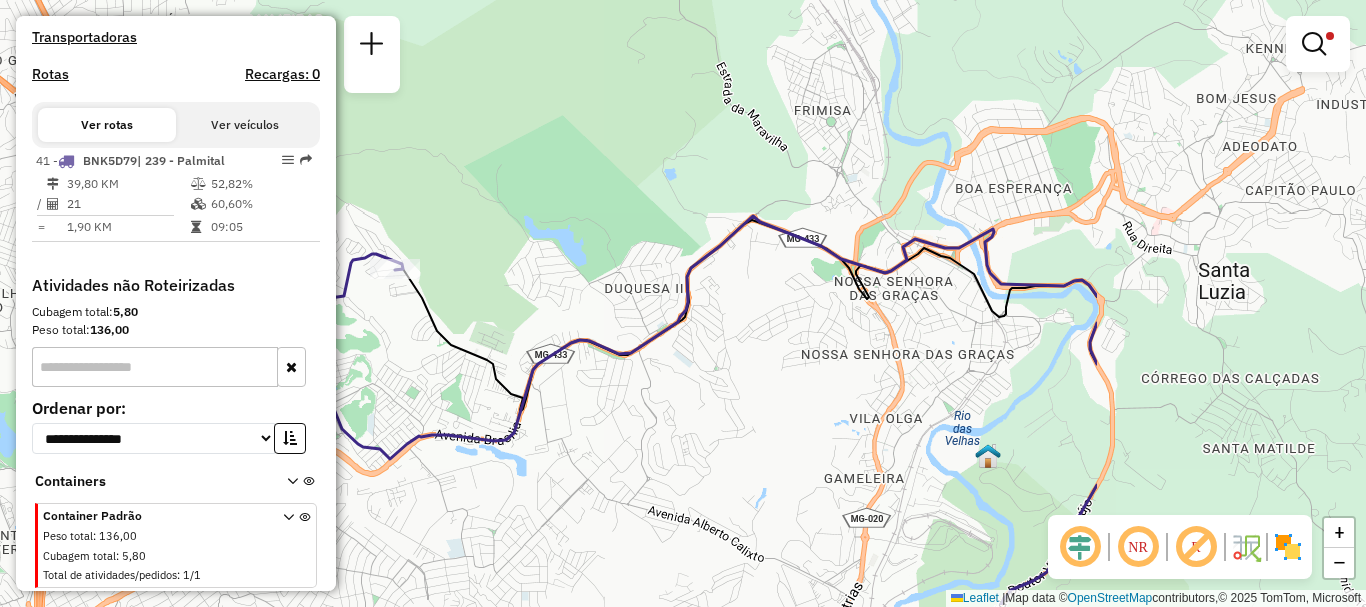 drag, startPoint x: 736, startPoint y: 416, endPoint x: 351, endPoint y: 326, distance: 395.37958 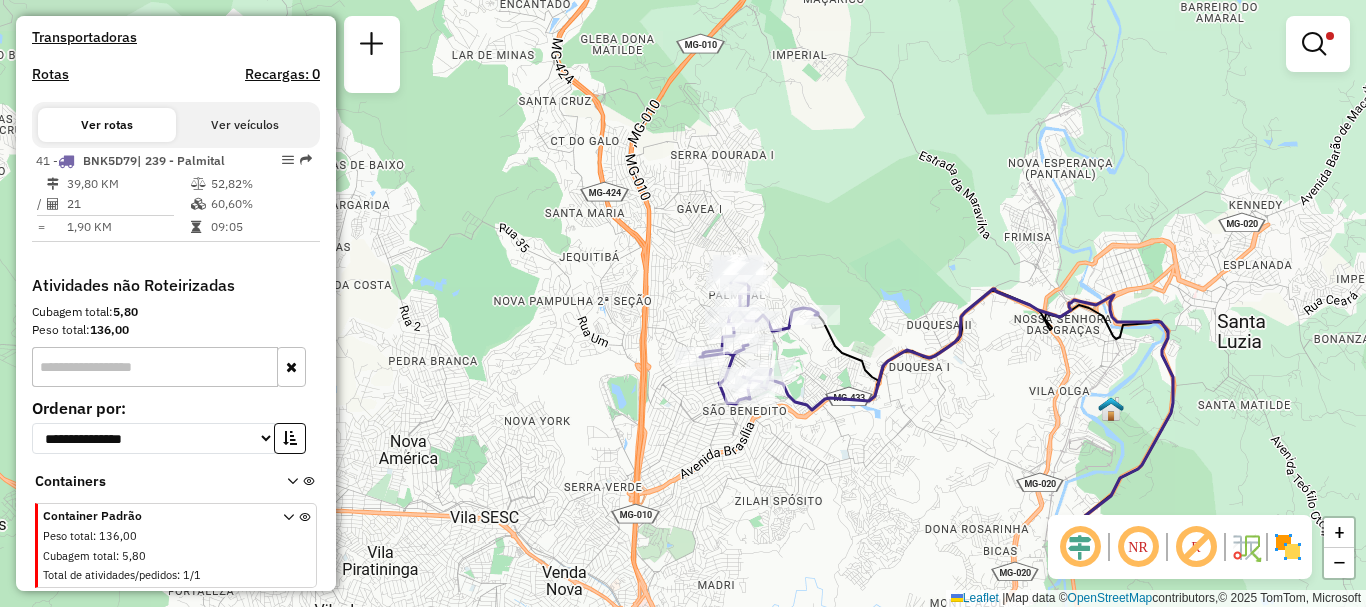 drag, startPoint x: 803, startPoint y: 466, endPoint x: 956, endPoint y: 450, distance: 153.83432 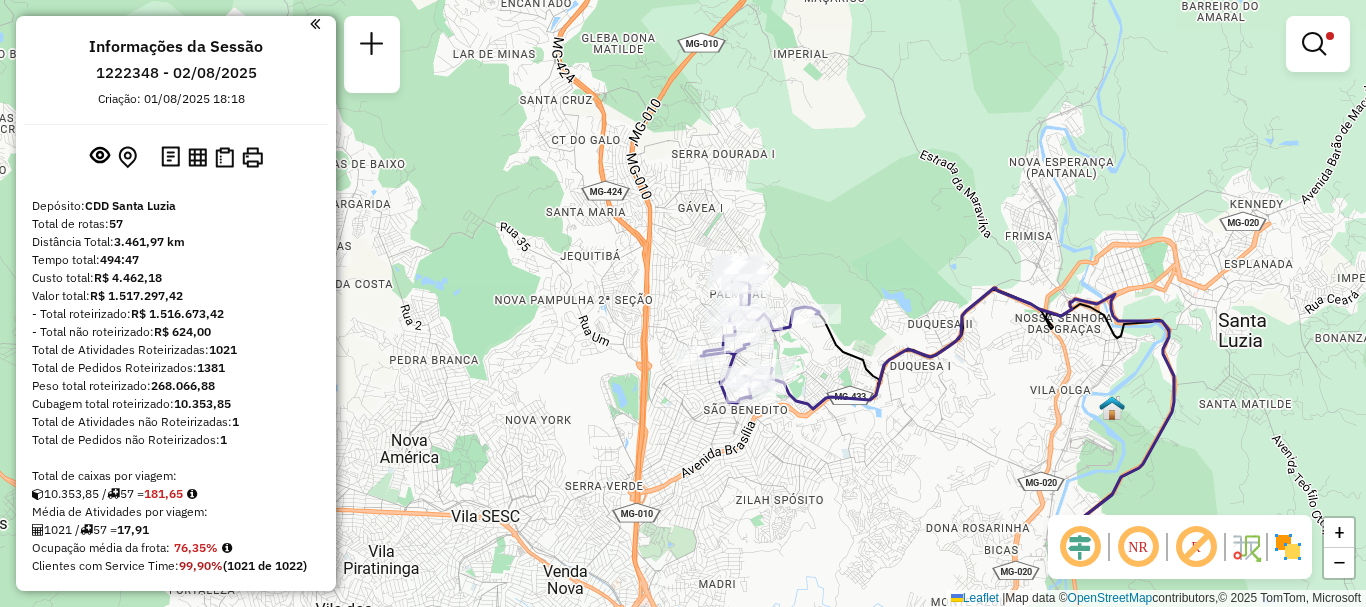 scroll, scrollTop: 0, scrollLeft: 0, axis: both 